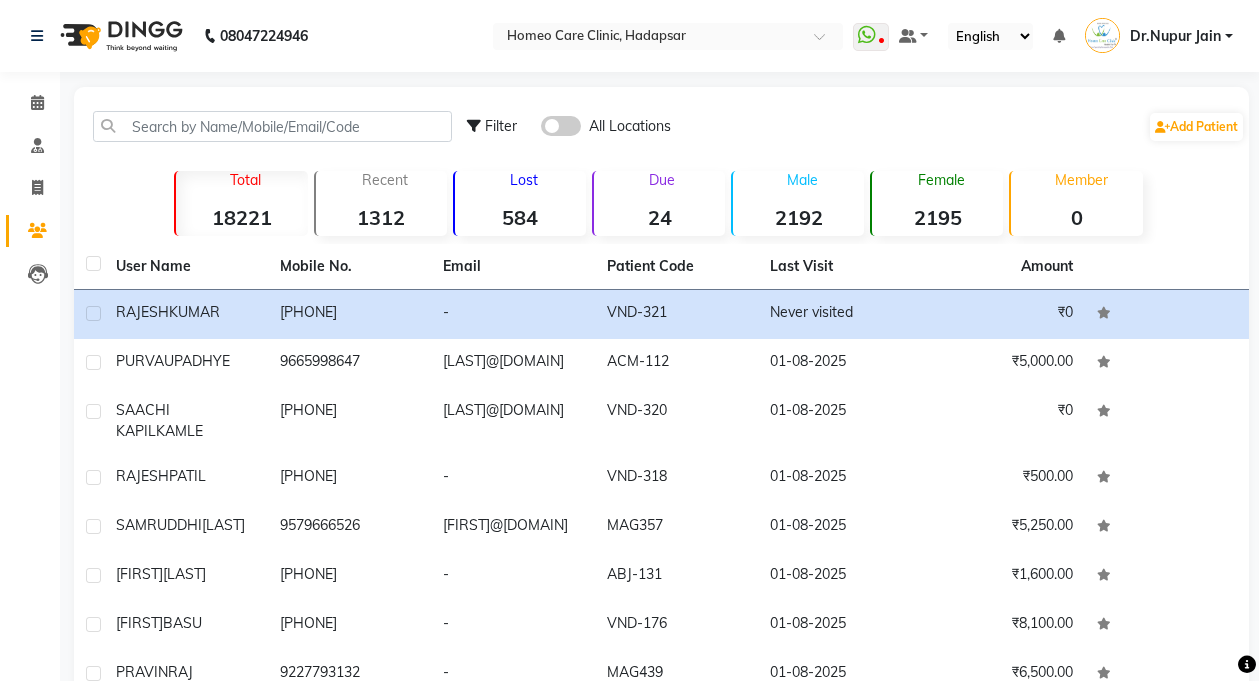 scroll, scrollTop: 0, scrollLeft: 0, axis: both 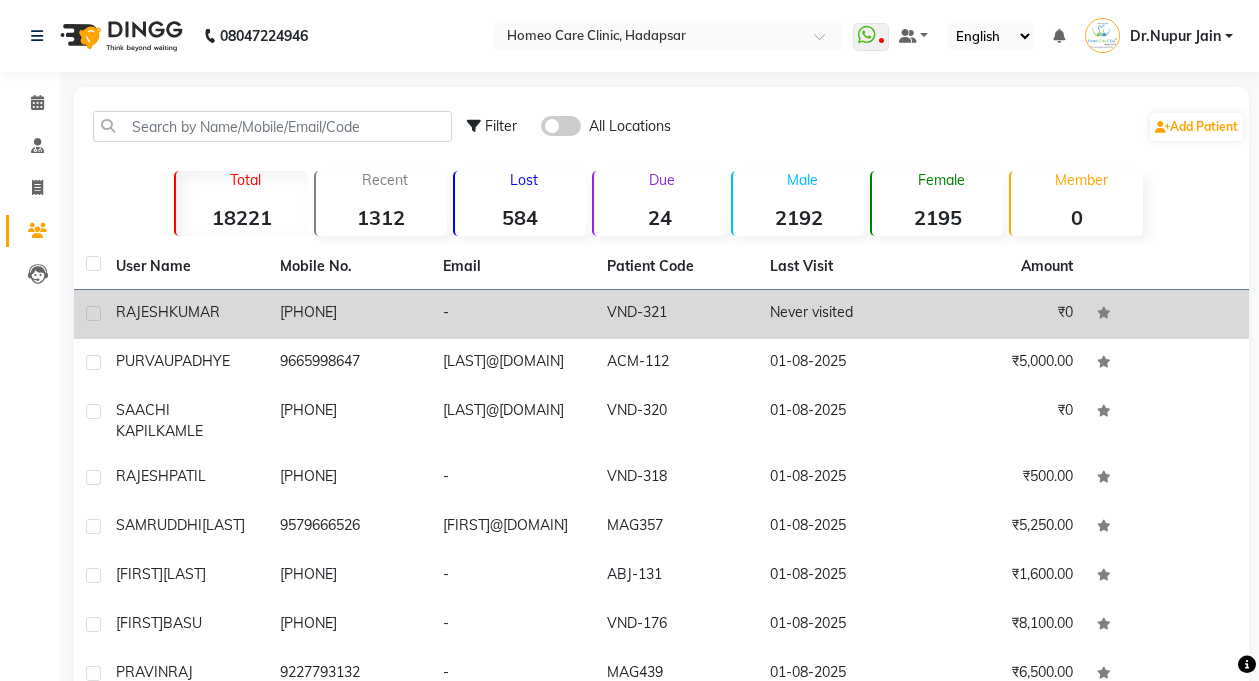 click on "KUMAR" 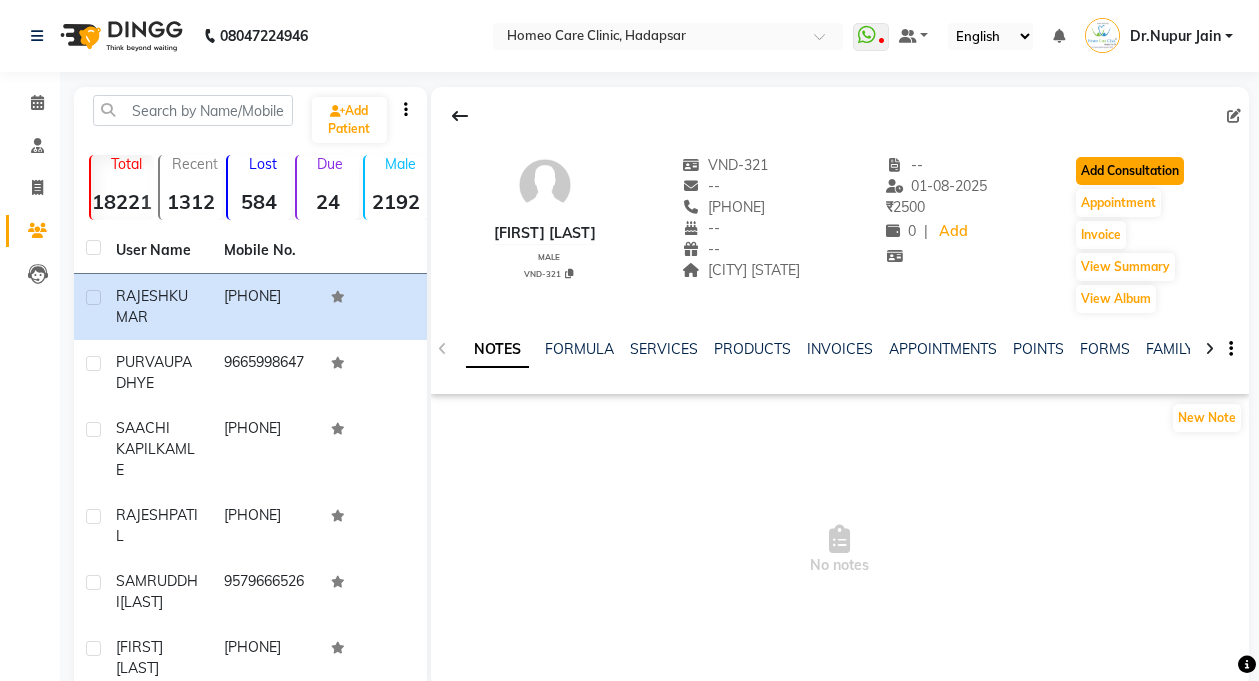click on "Add Consultation" 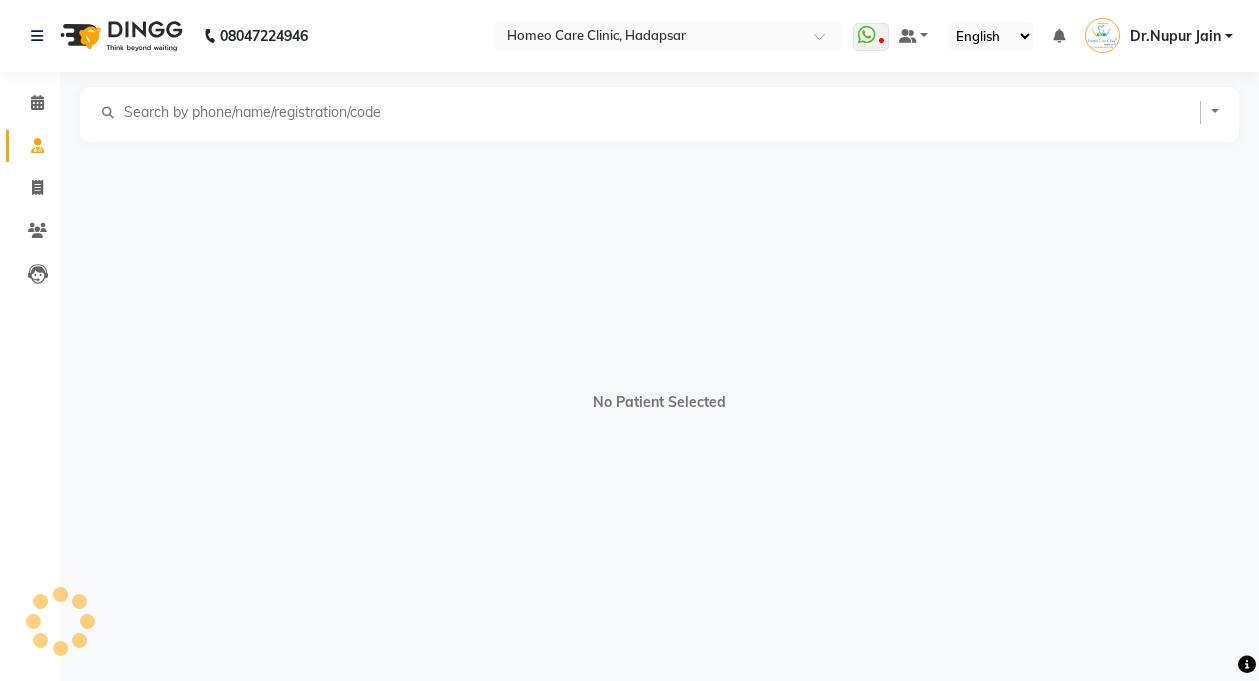 select on "male" 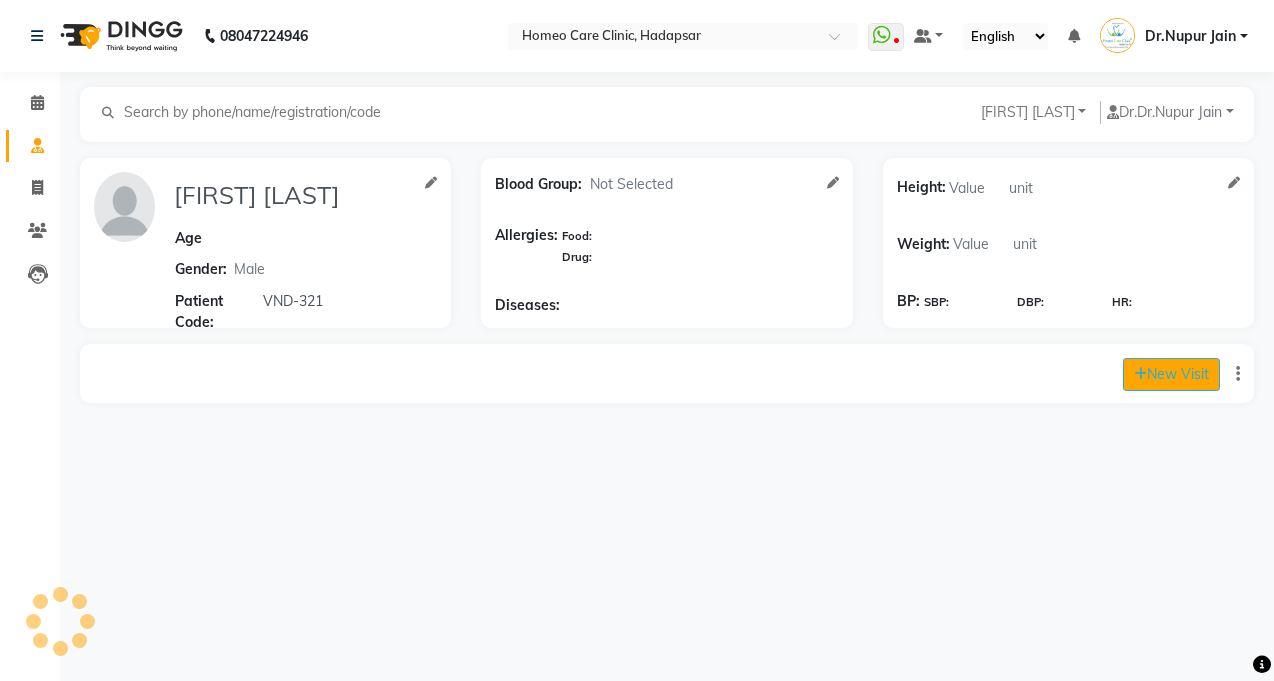 click on "New Visit" 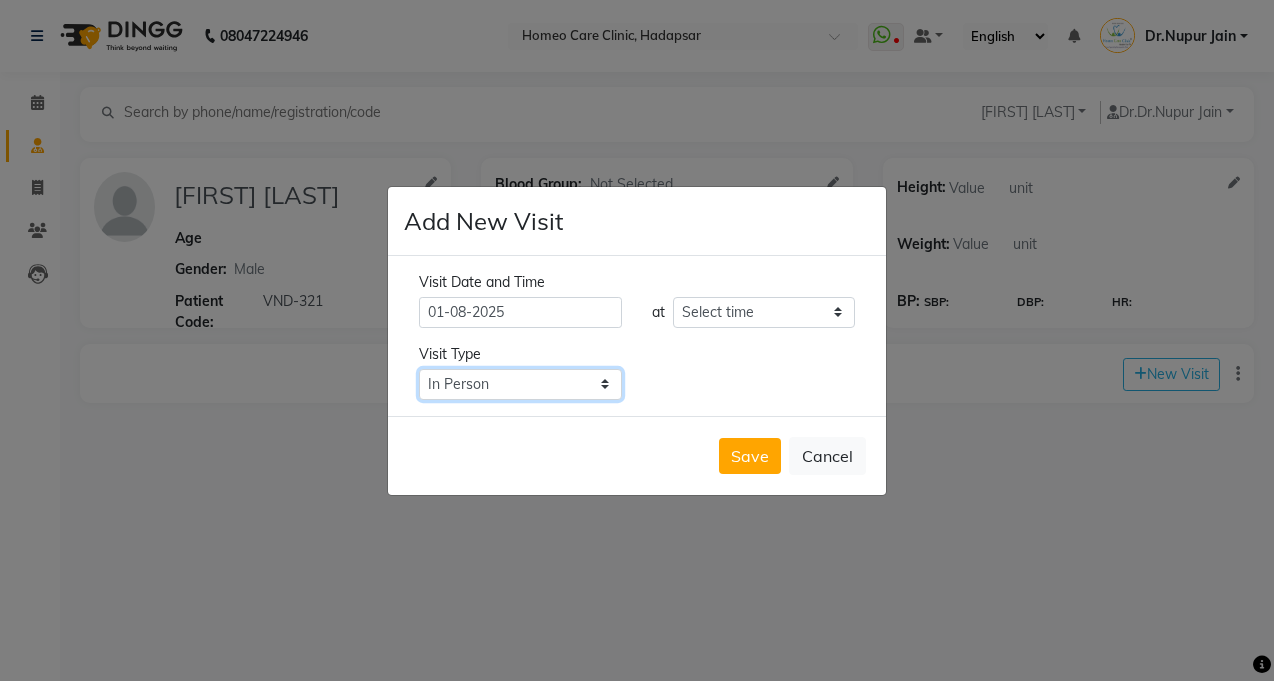 click on "Select Type In Person Video Phone Chat" 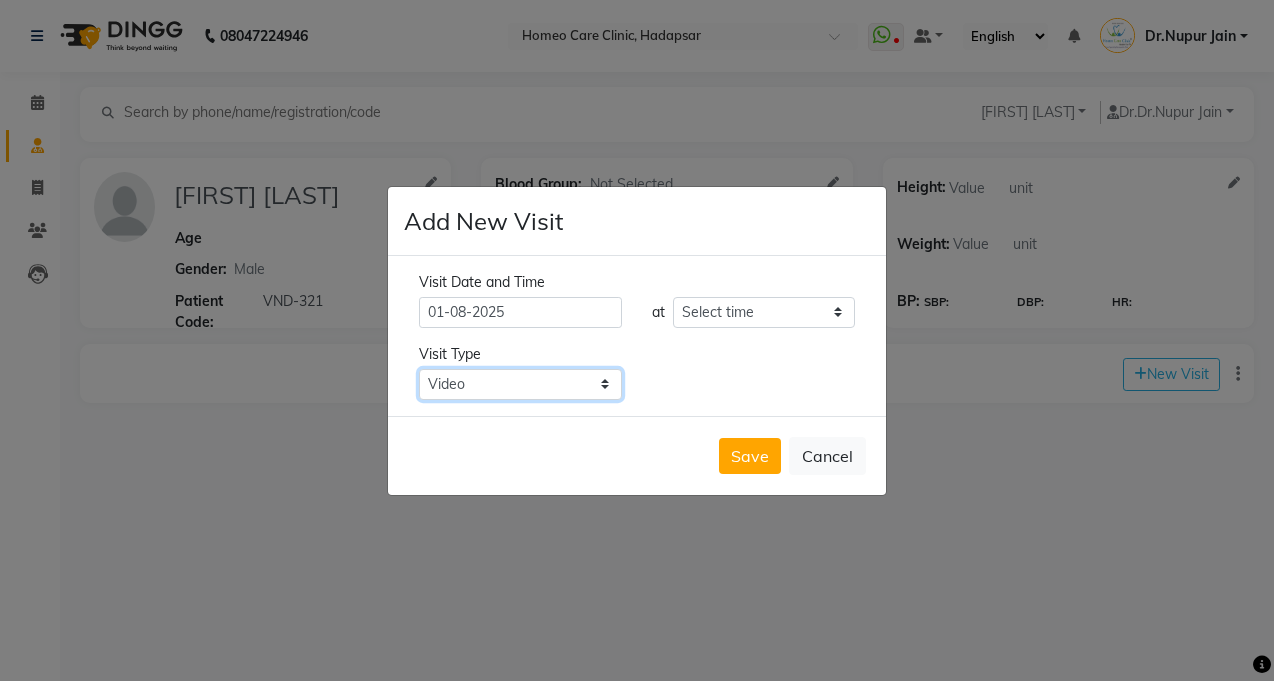 click on "Select Type In Person Video Phone Chat" 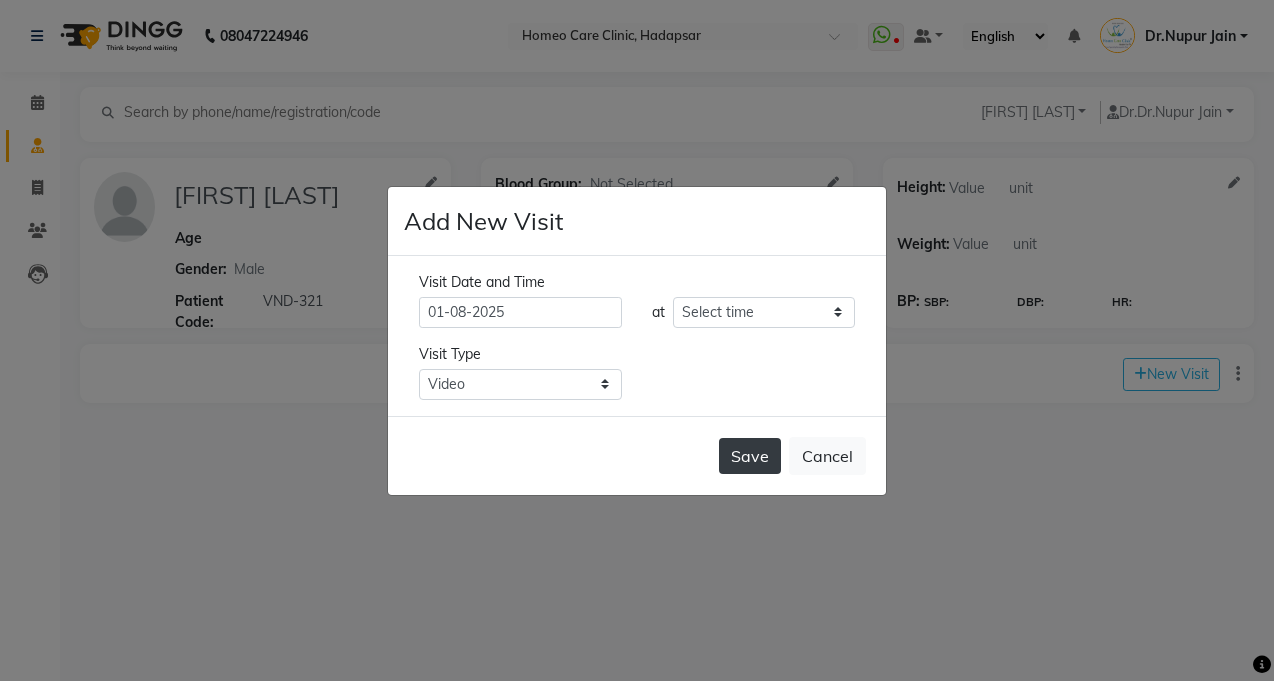 click on "Save" 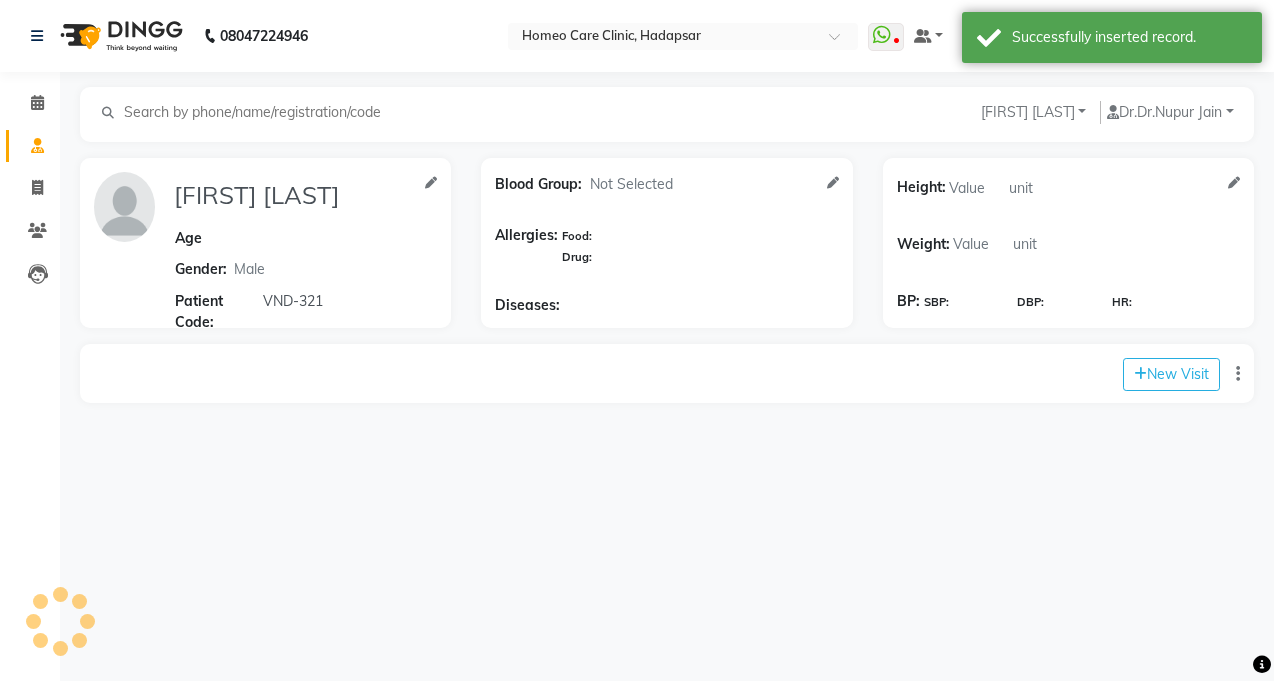 type on "[FIRST] [LAST]" 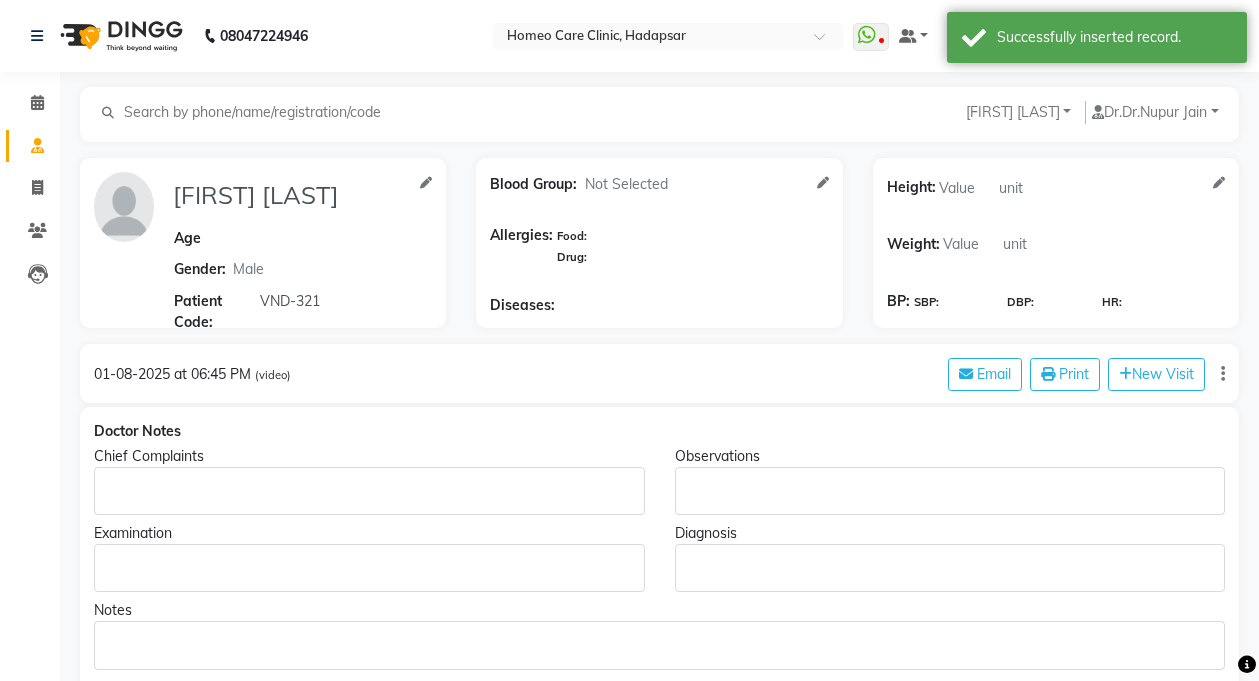 click 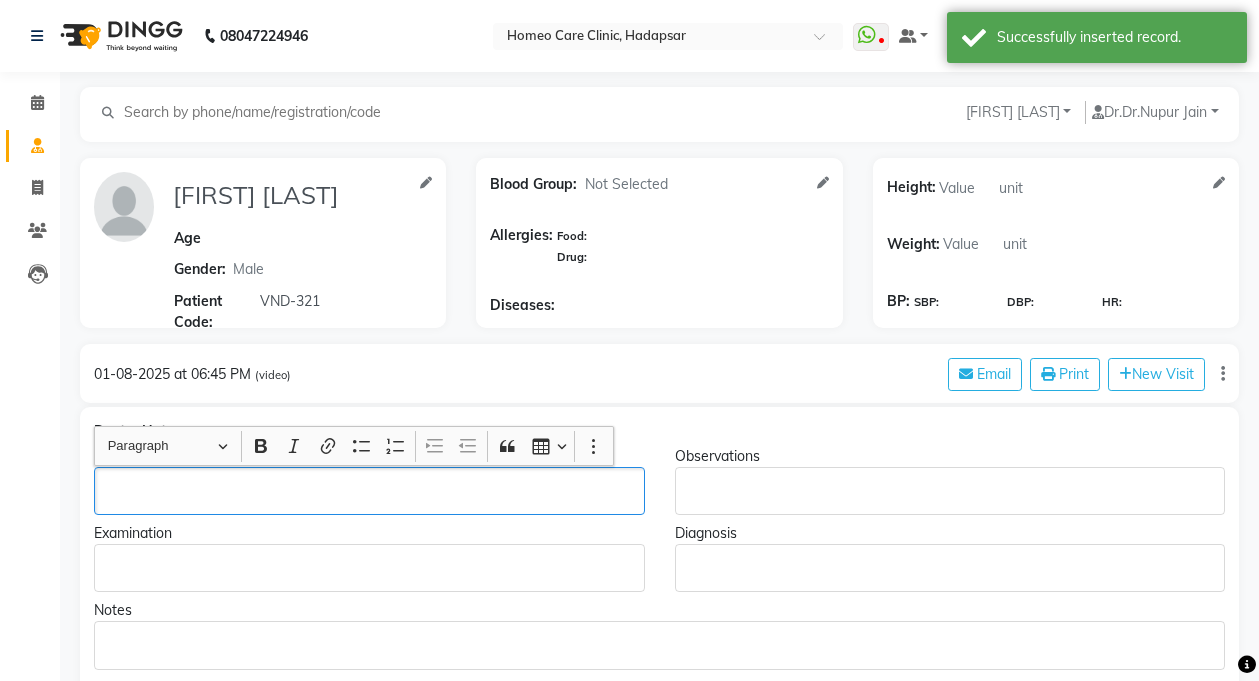 type 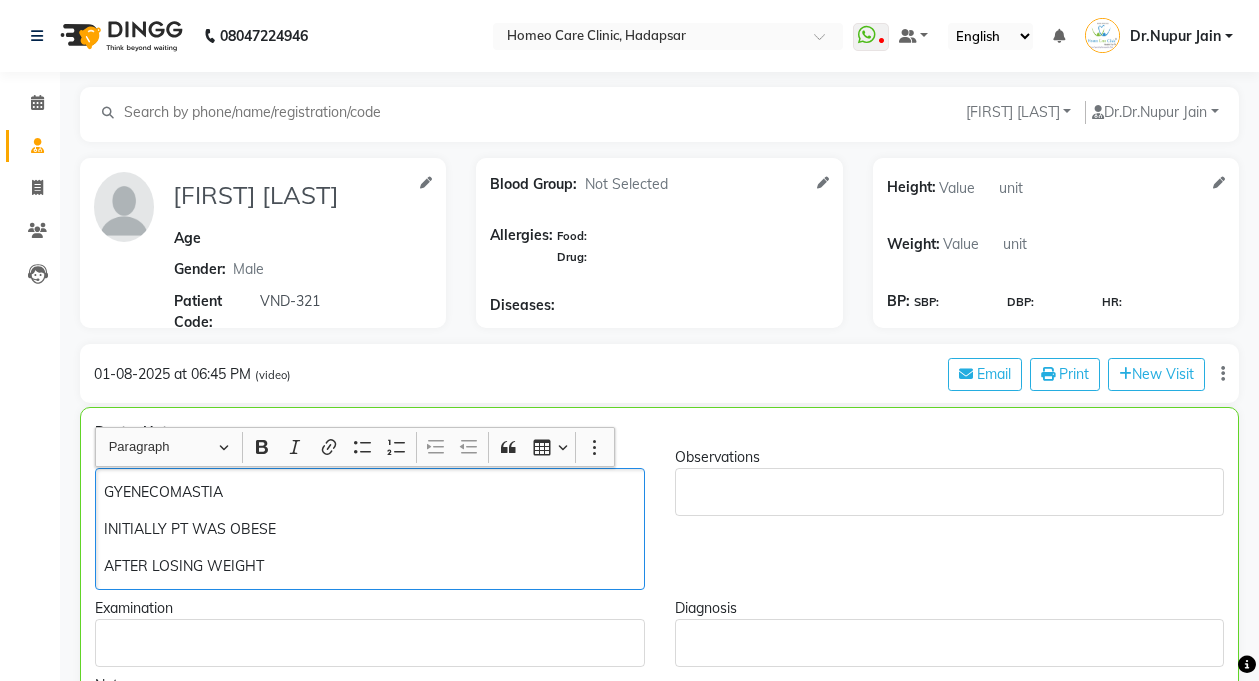 click on "English ENGLISH Español العربية मराठी हिंदी ગુજરાતી தமிழ் 中文" at bounding box center (990, 36) 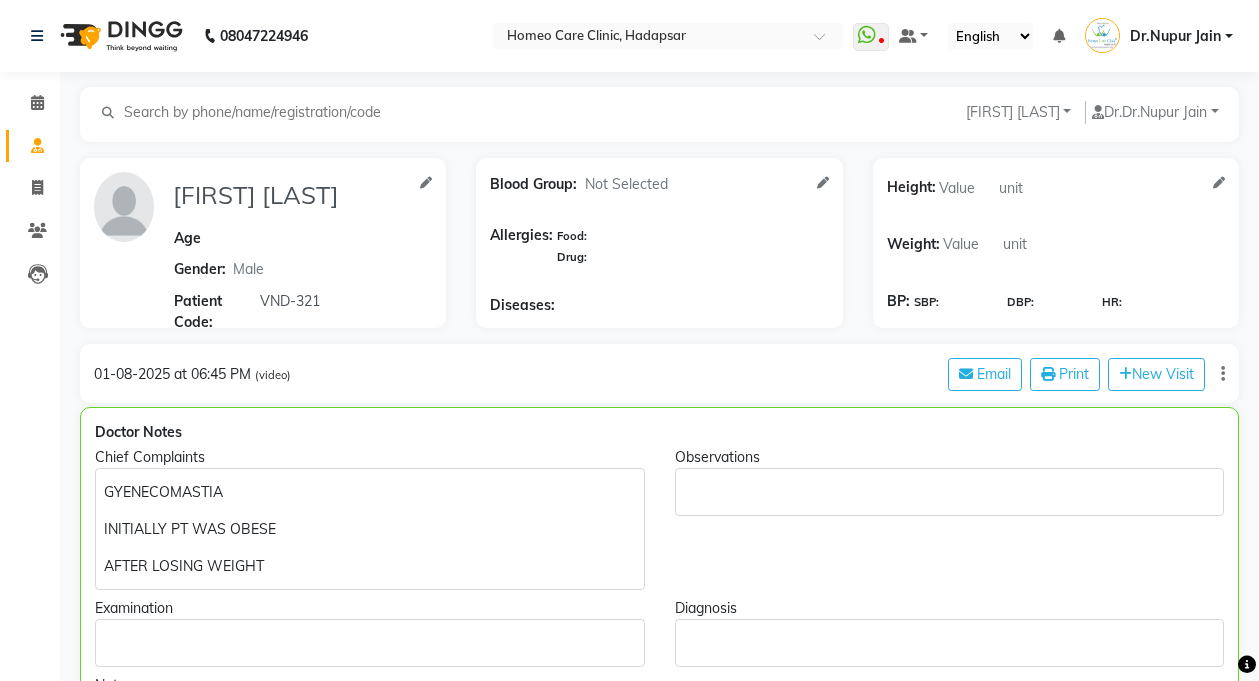 click on "AFTER LOSING WEIGHT" 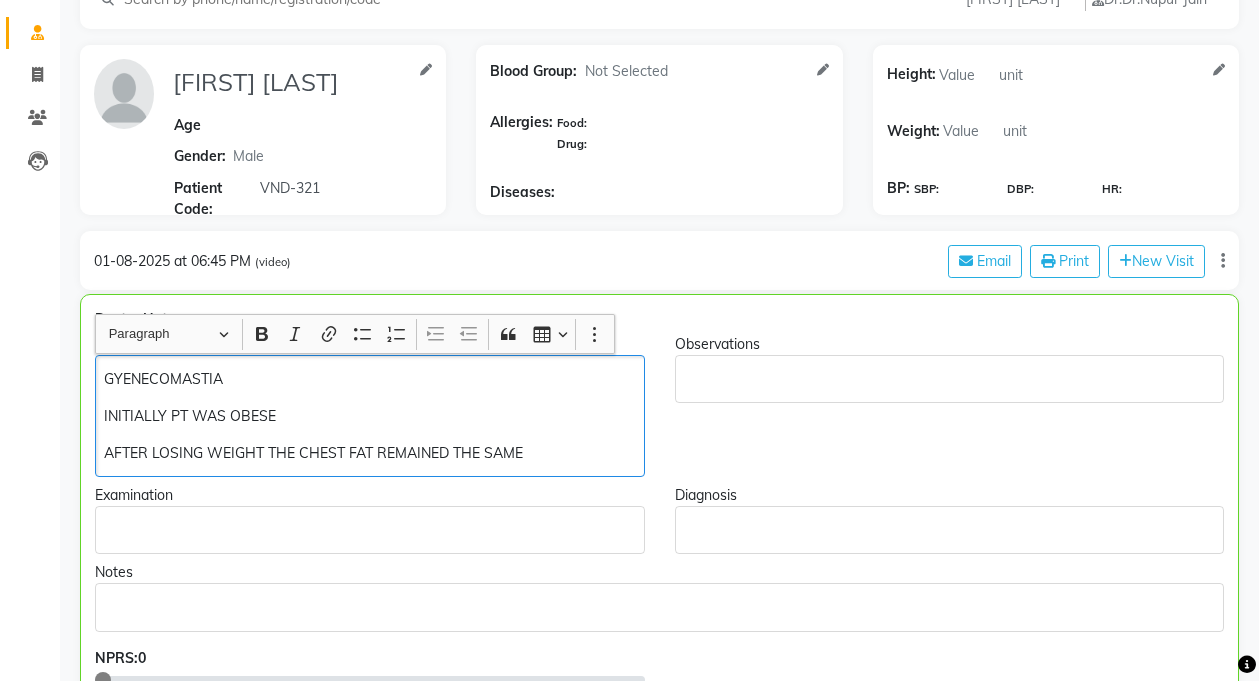 scroll, scrollTop: 119, scrollLeft: 0, axis: vertical 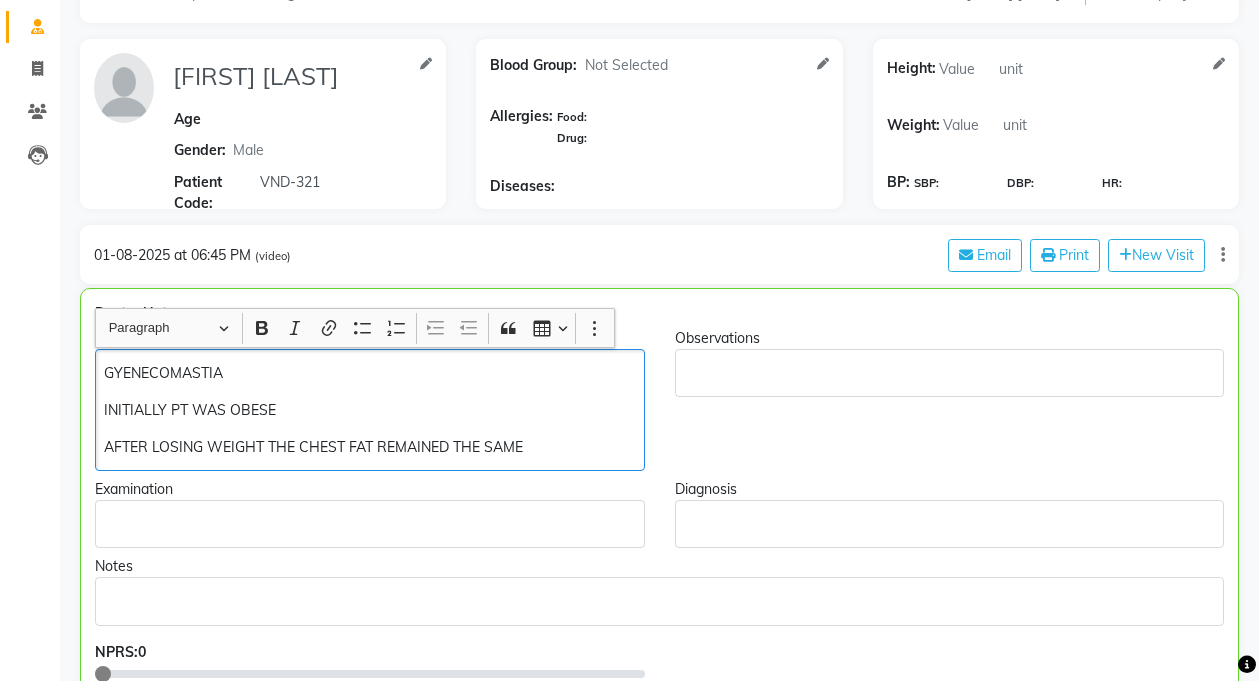 click on "Observations" 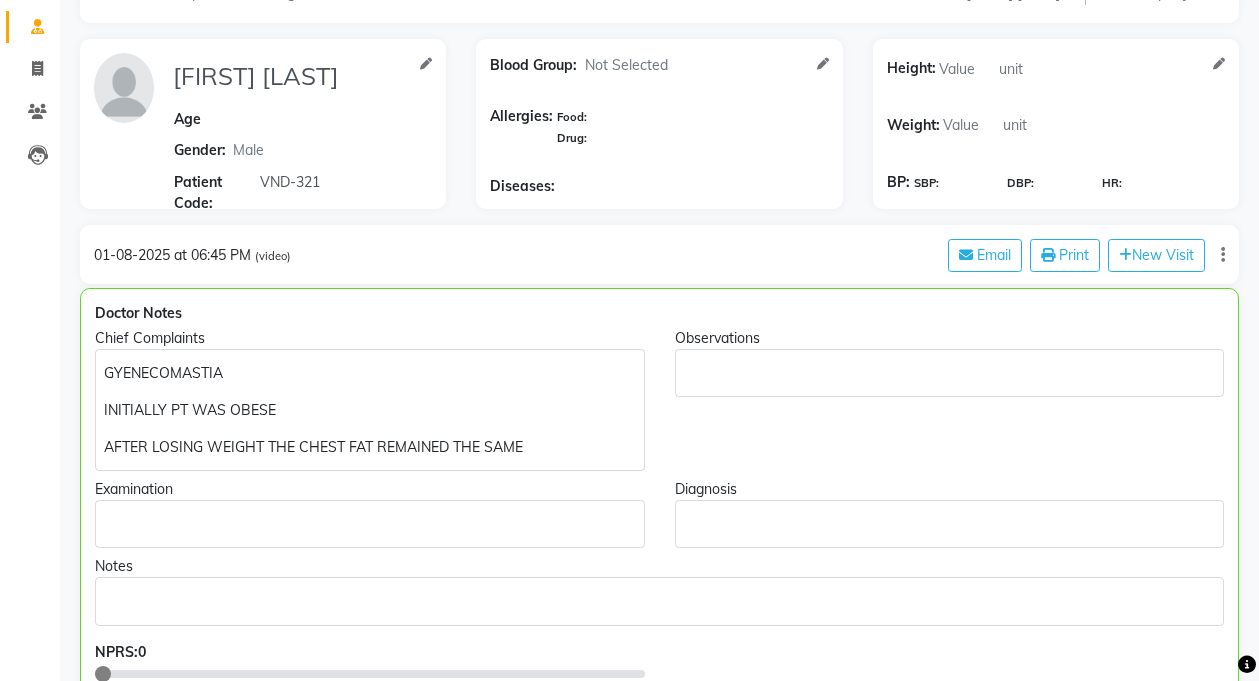 click 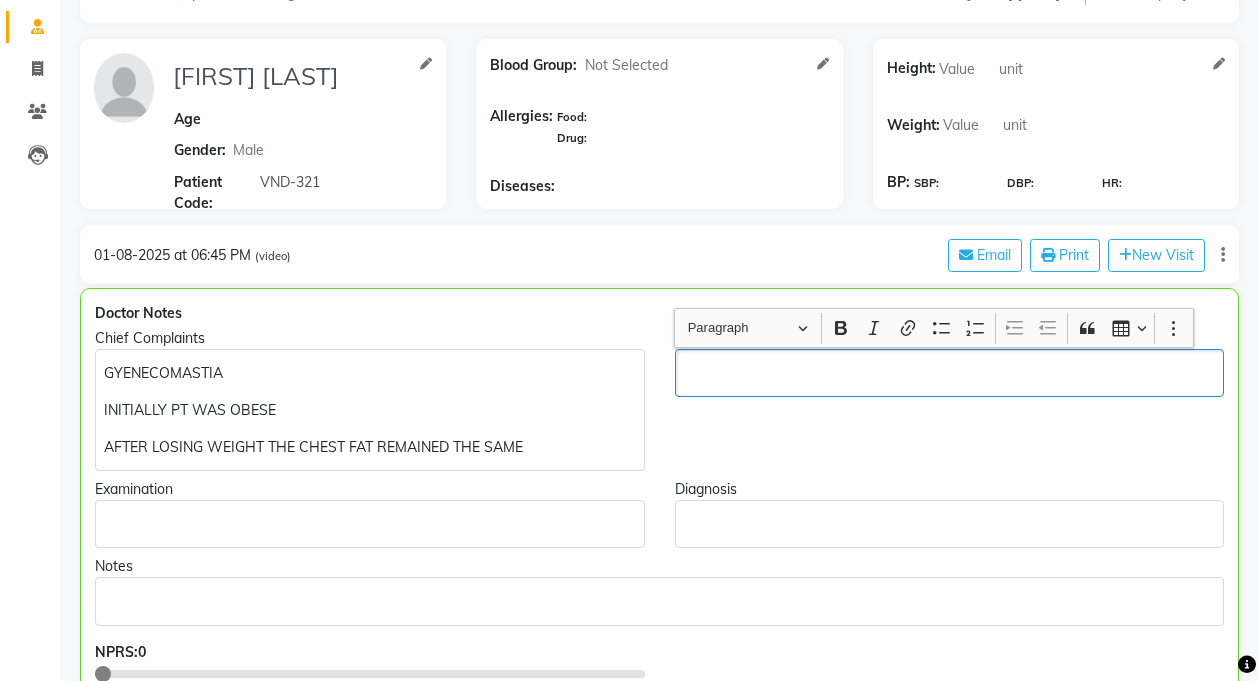 type 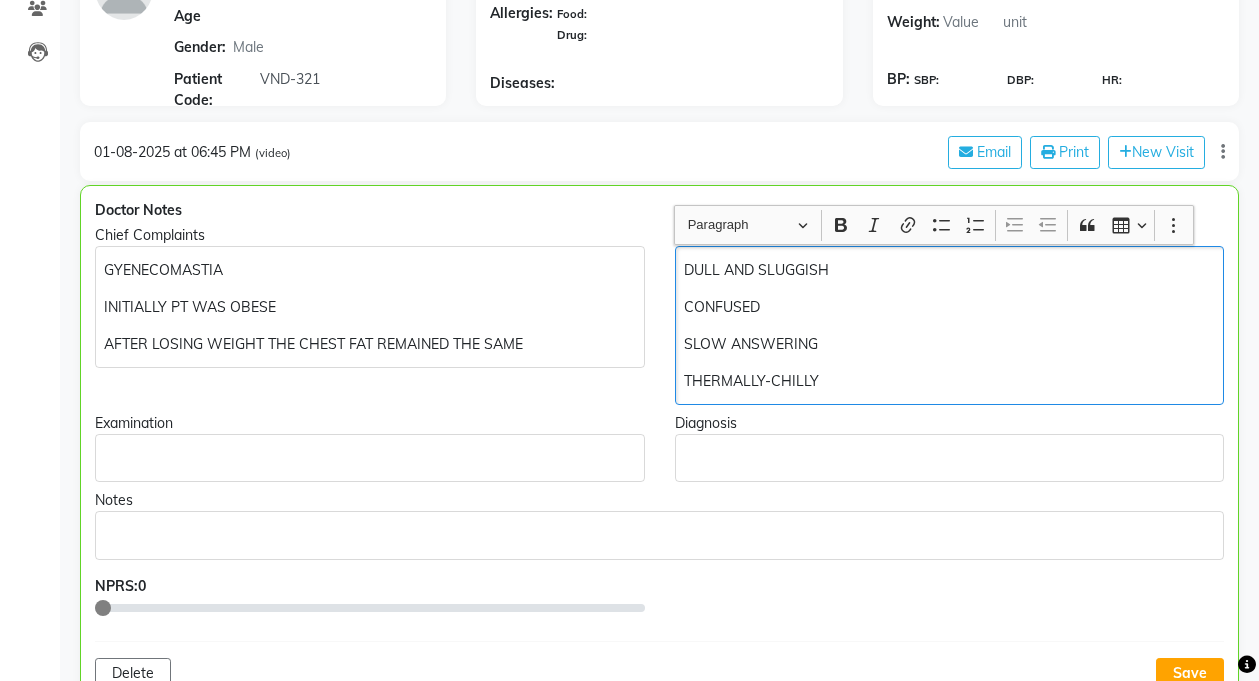 scroll, scrollTop: 361, scrollLeft: 0, axis: vertical 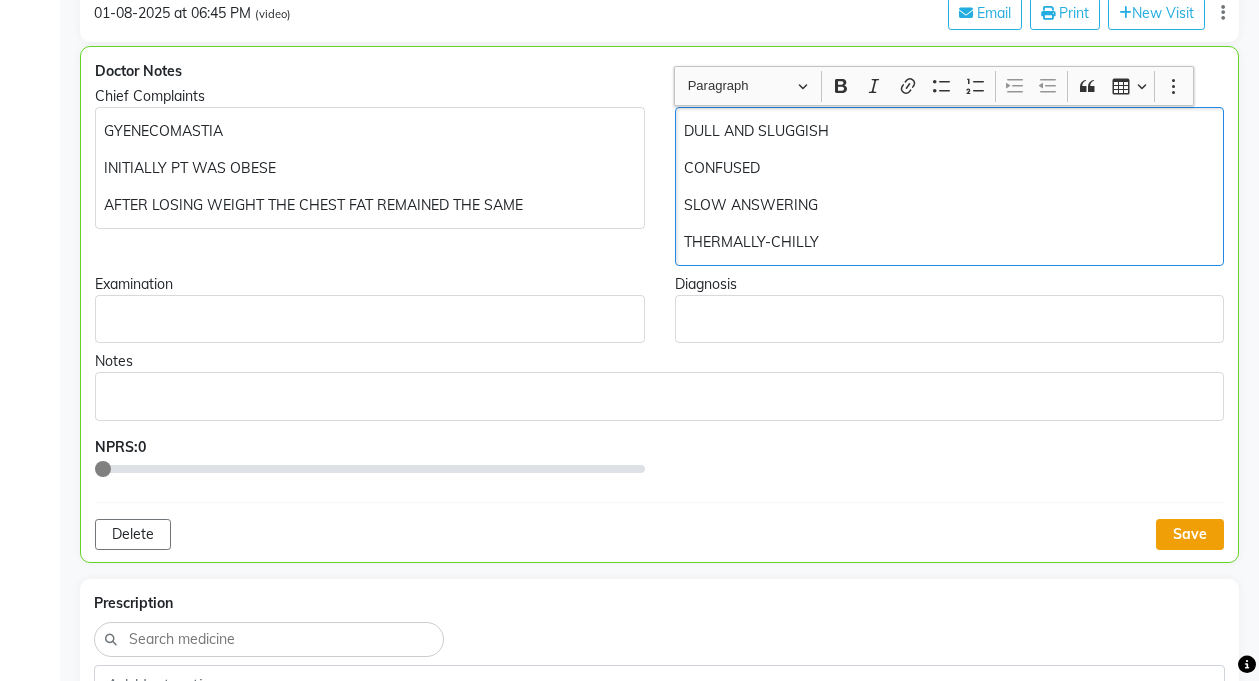 click on "Save" 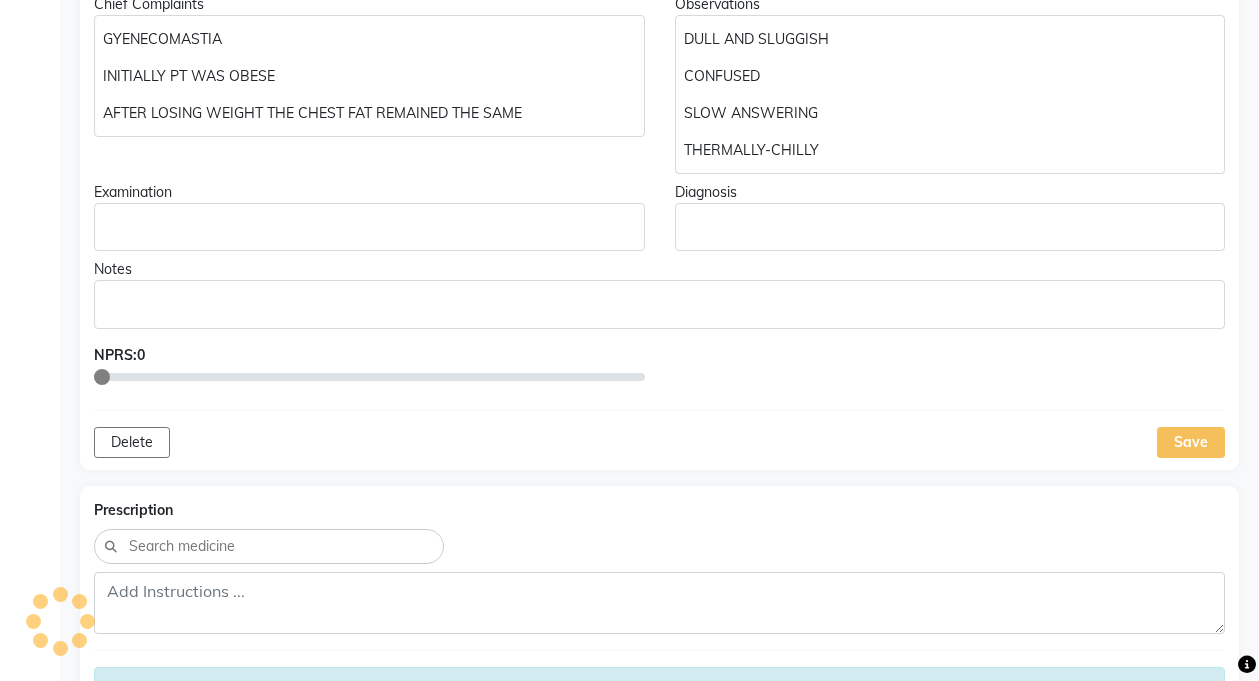 scroll, scrollTop: 577, scrollLeft: 0, axis: vertical 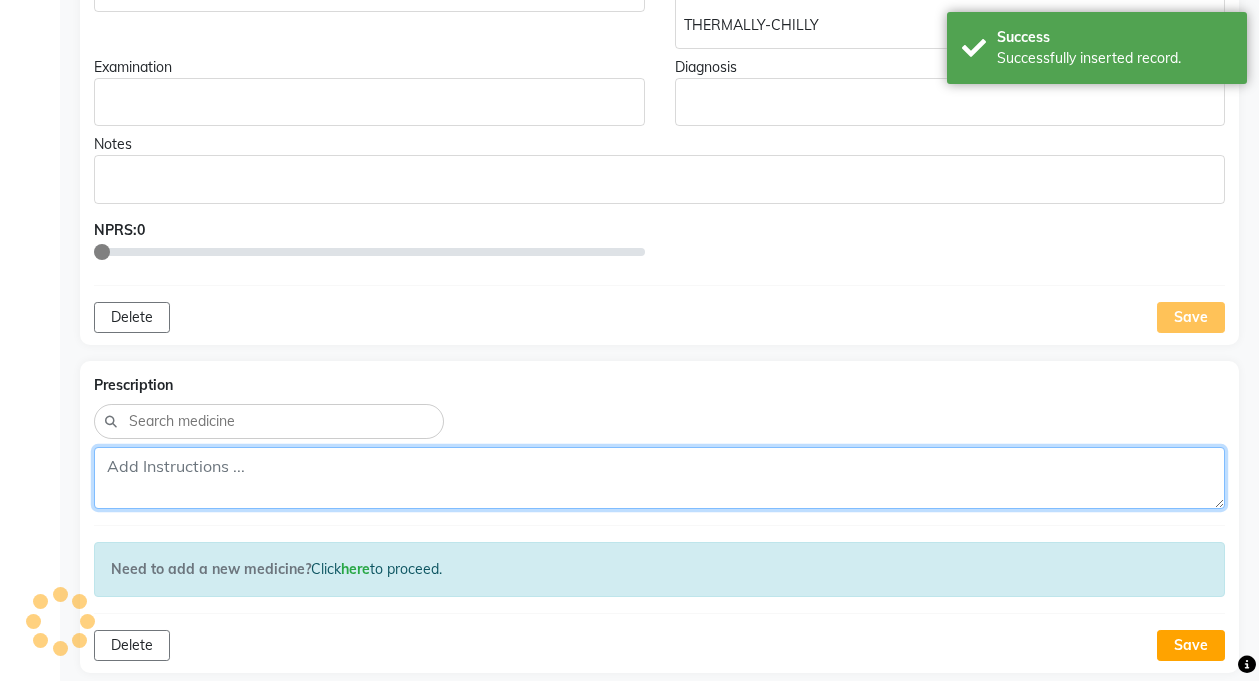 click 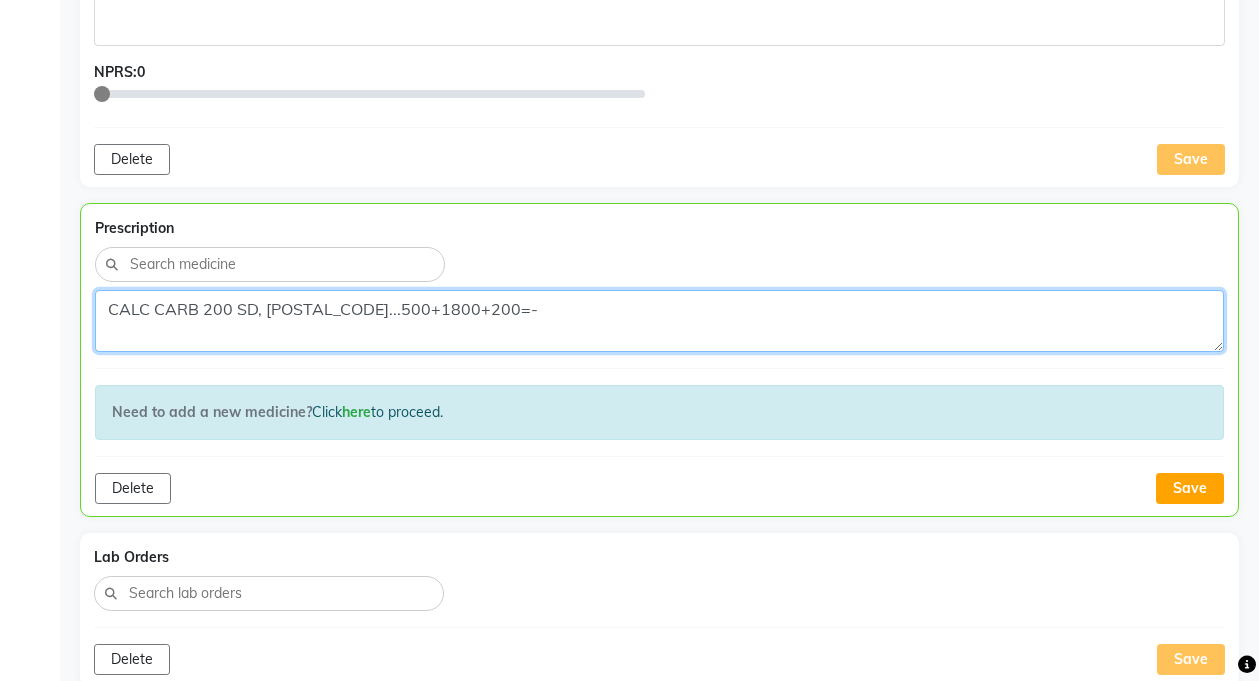 scroll, scrollTop: 754, scrollLeft: 0, axis: vertical 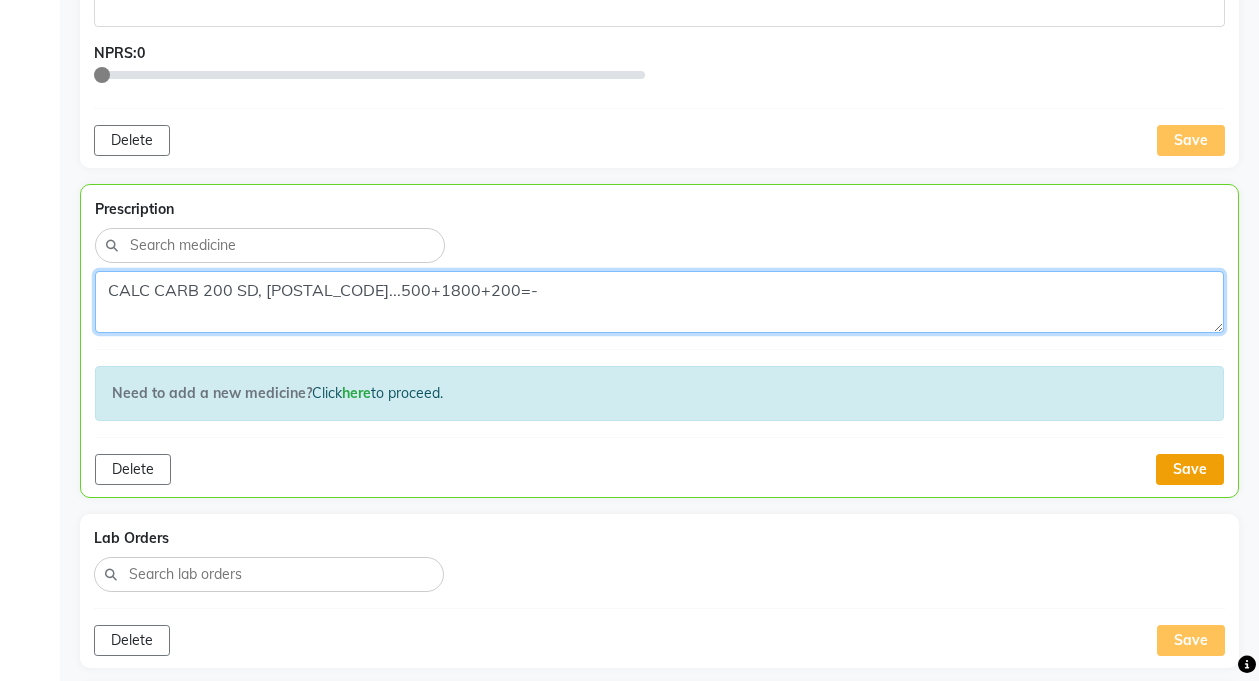type on "CALC CARB 200 SD, [POSTAL_CODE]...500+1800+200=-" 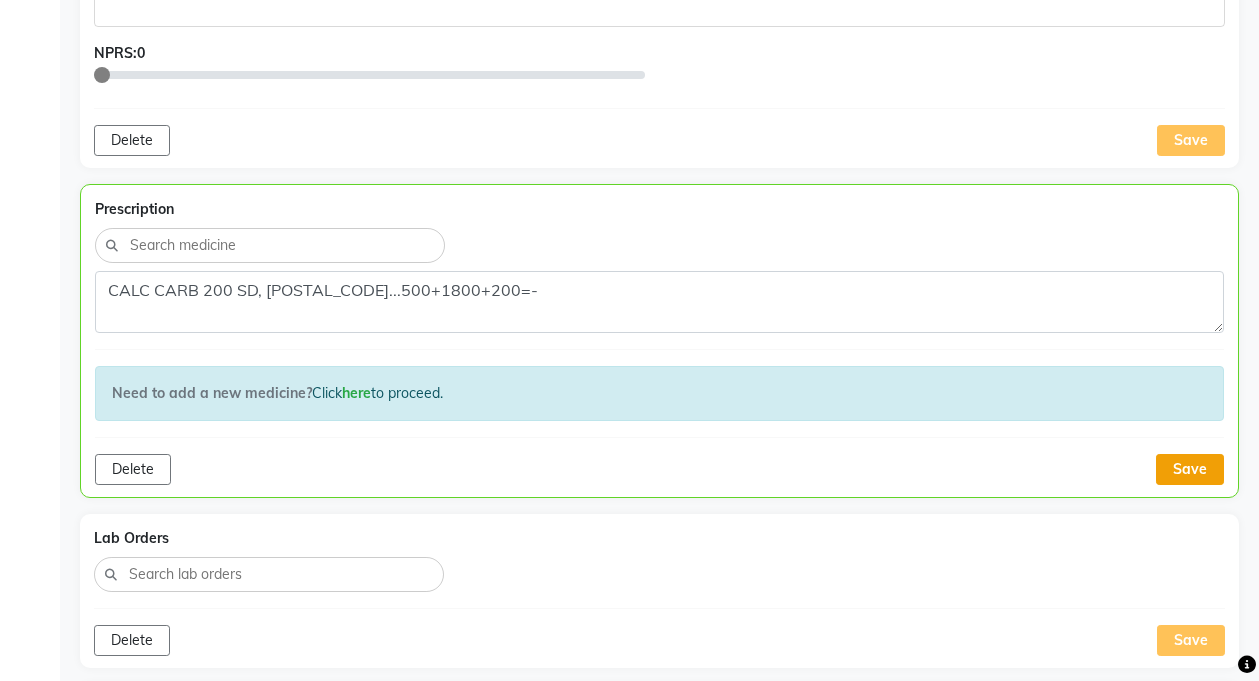 click on "Save" 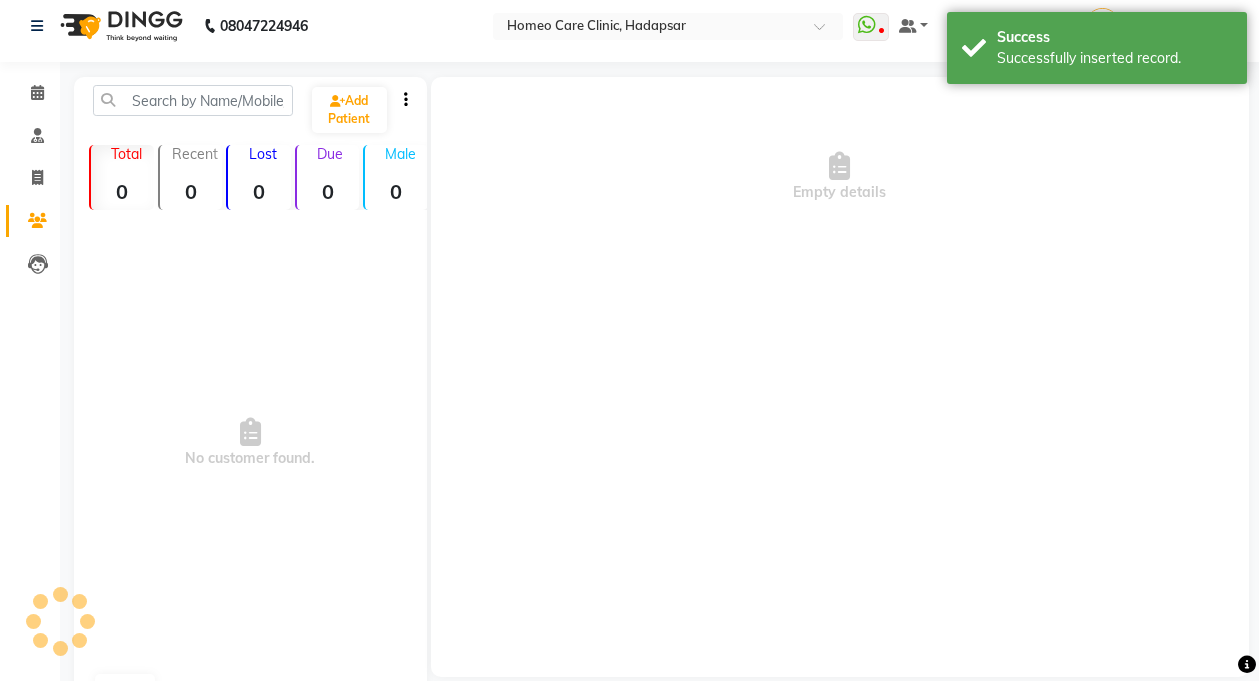 scroll, scrollTop: 0, scrollLeft: 0, axis: both 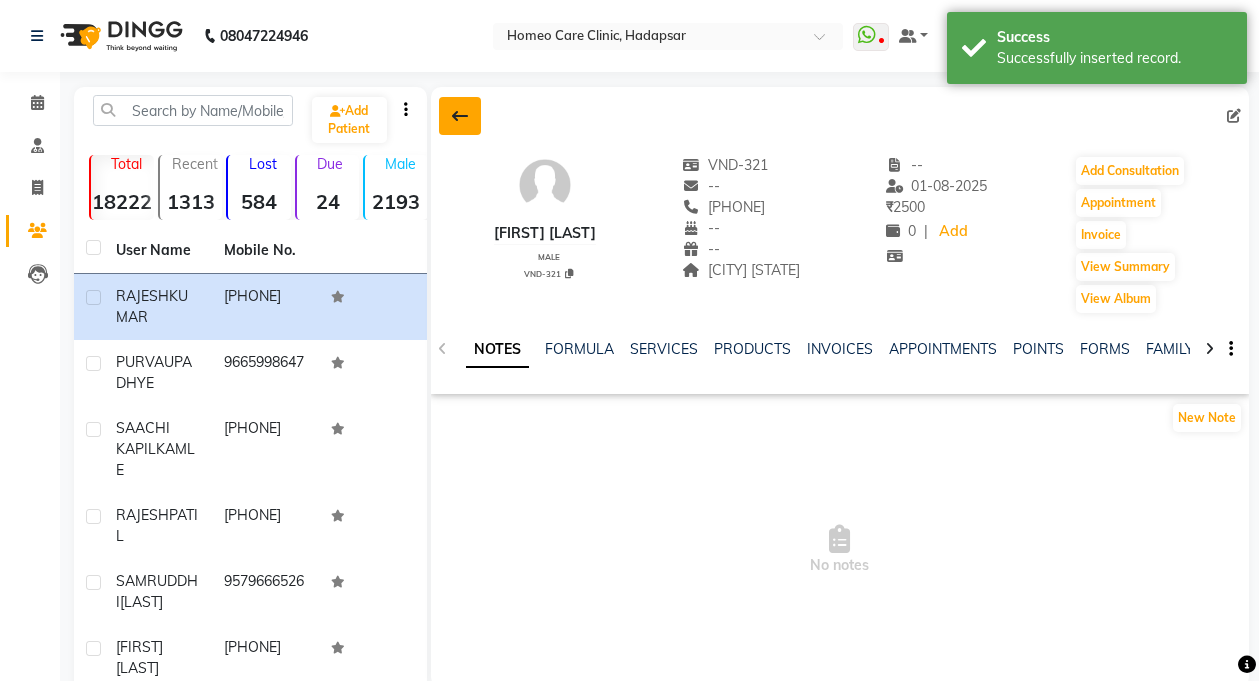 click 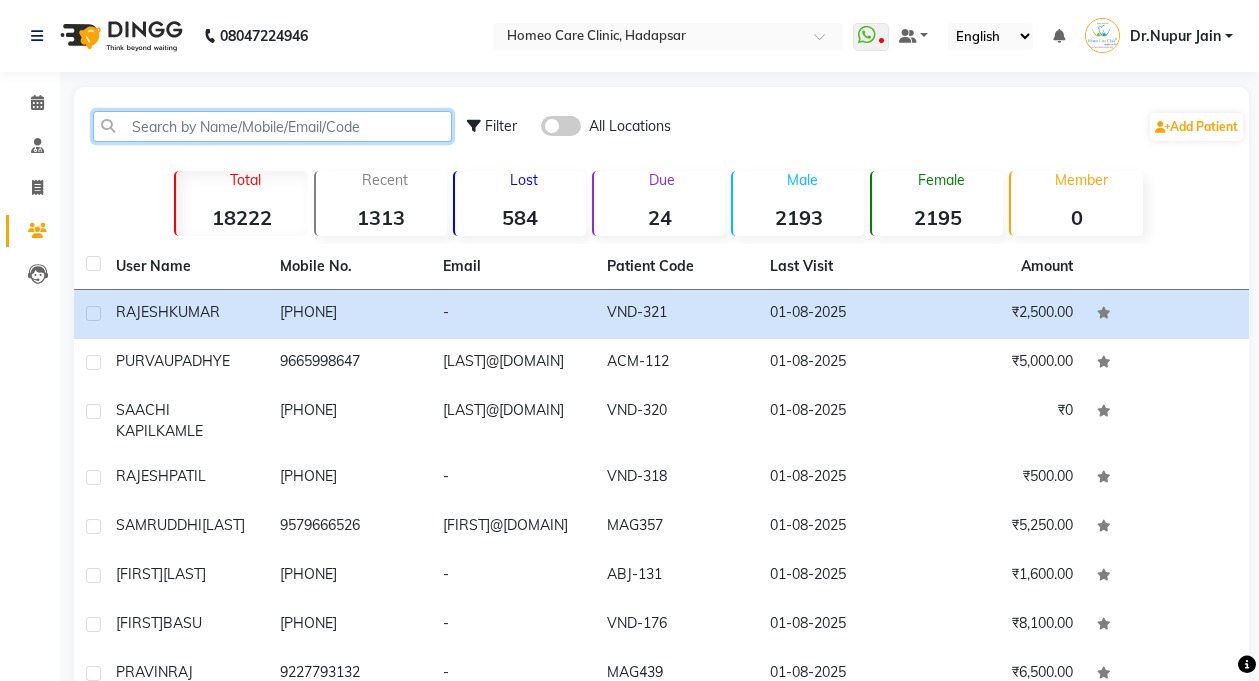 click 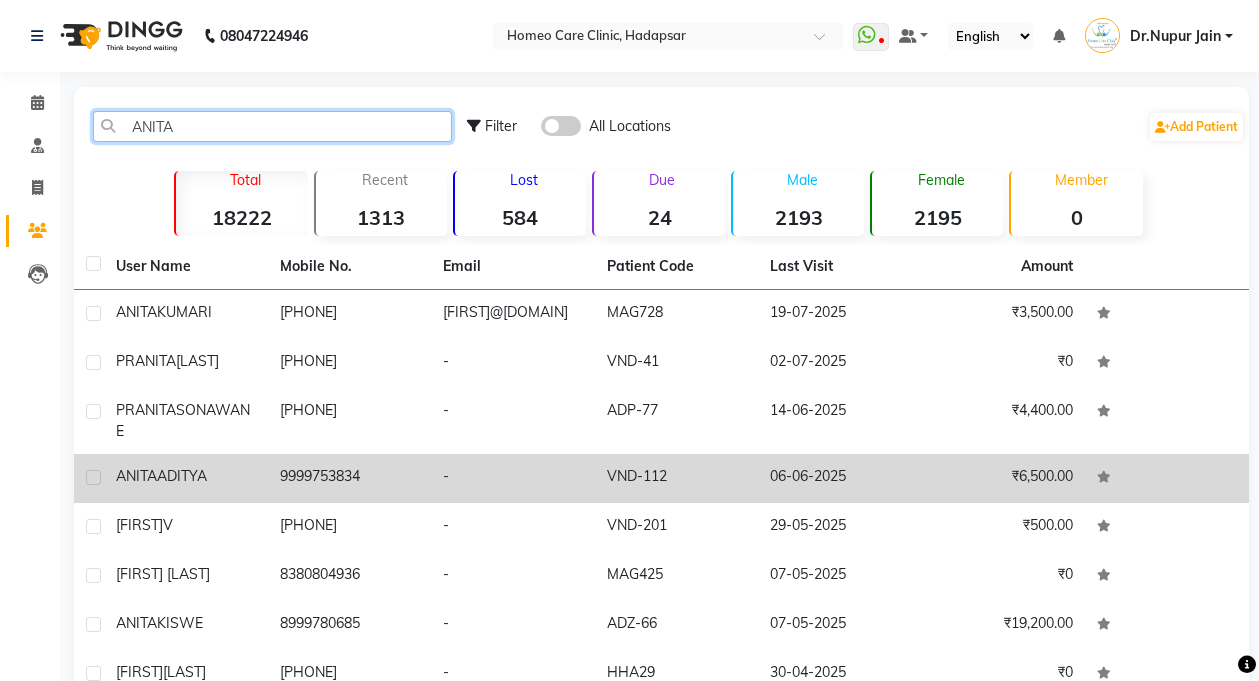 type on "ANITA" 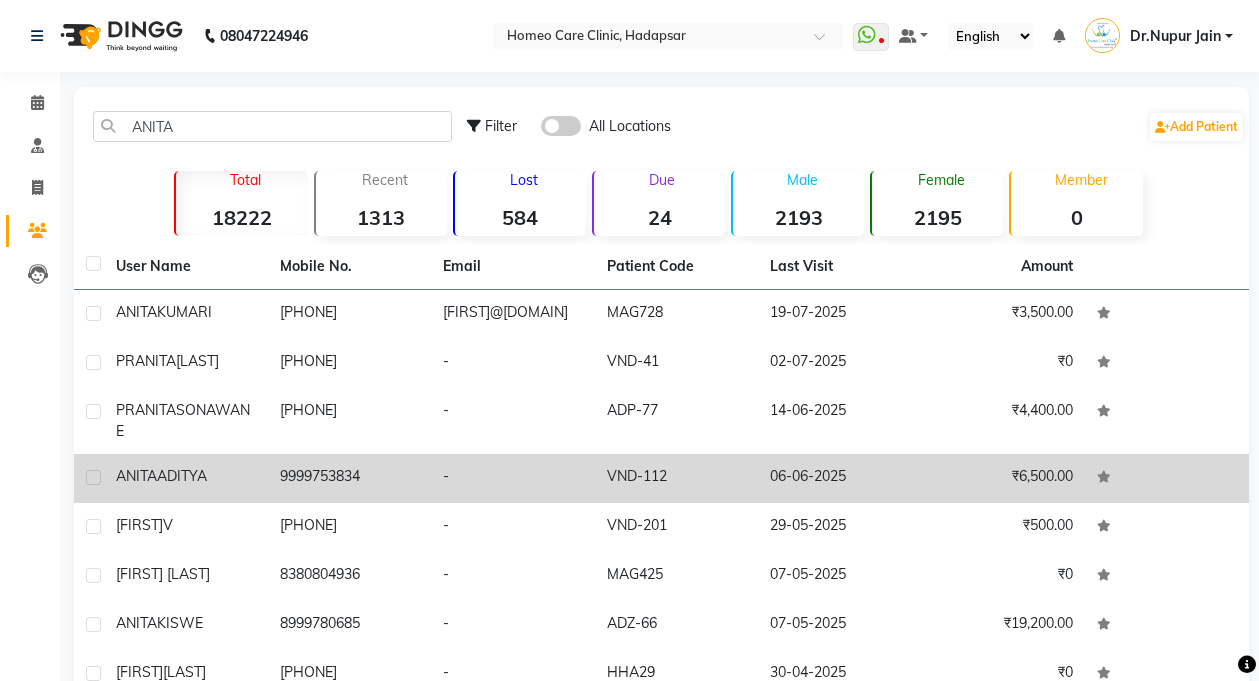 click on "ADITYA" 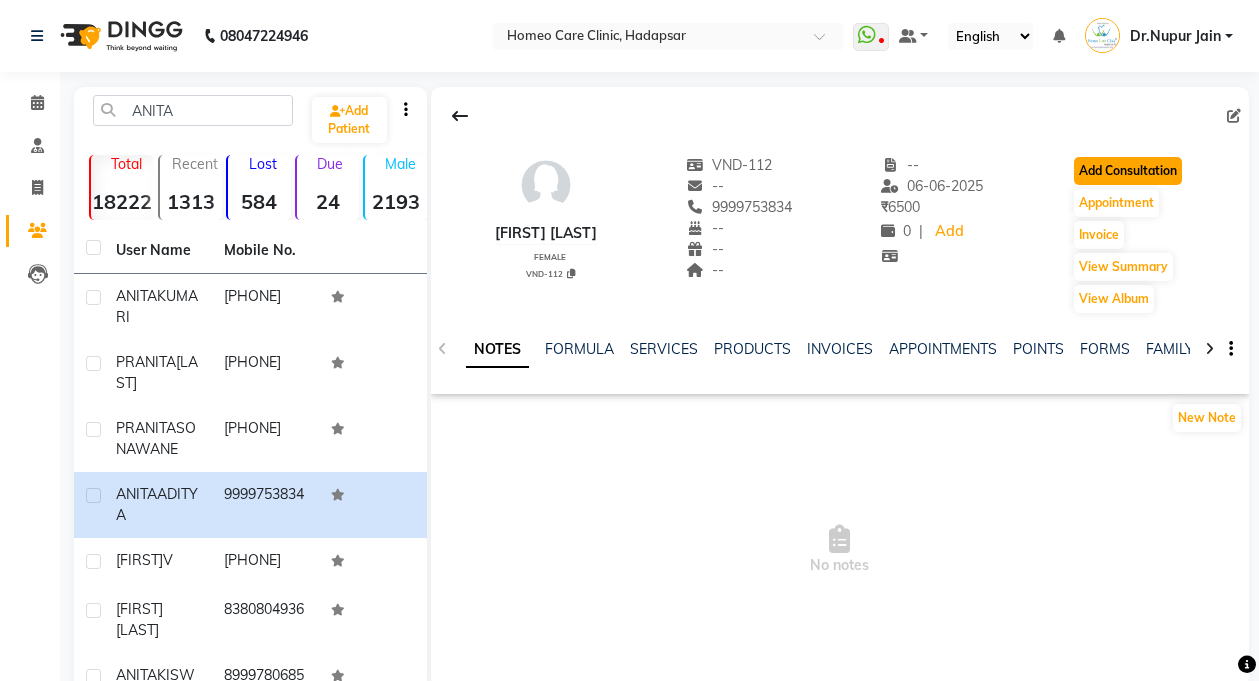 click on "Add Consultation" 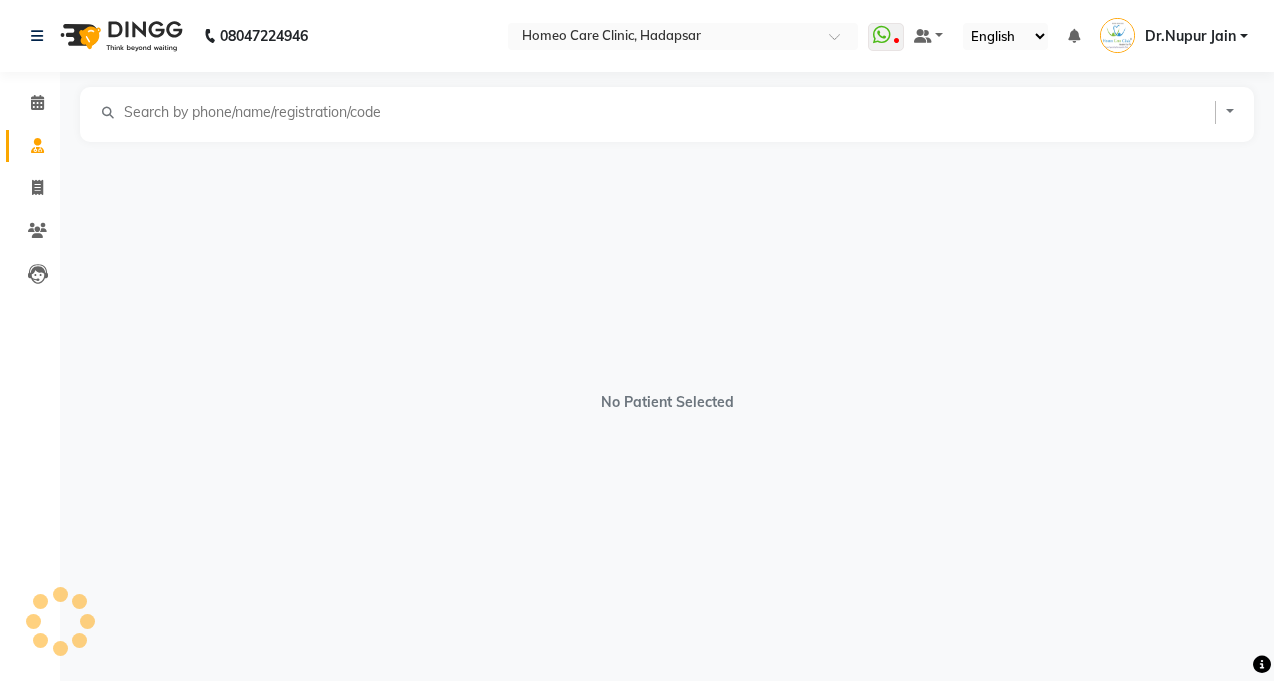 select on "female" 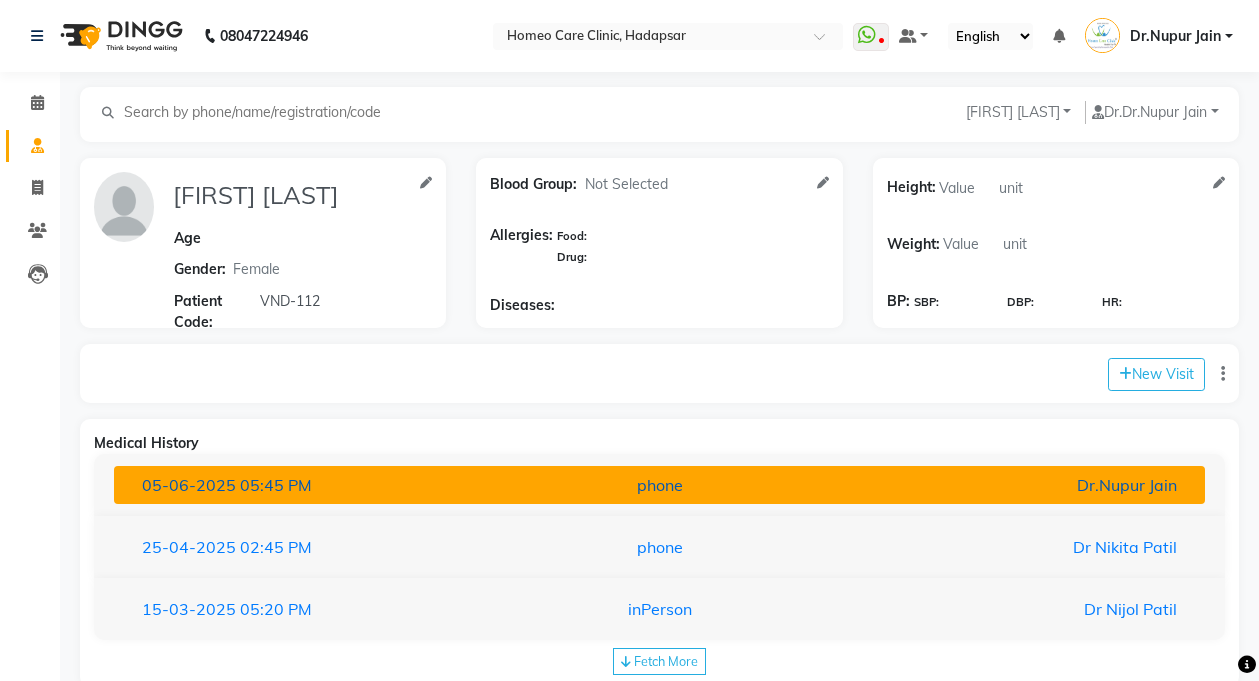 click on "phone" at bounding box center [659, 485] 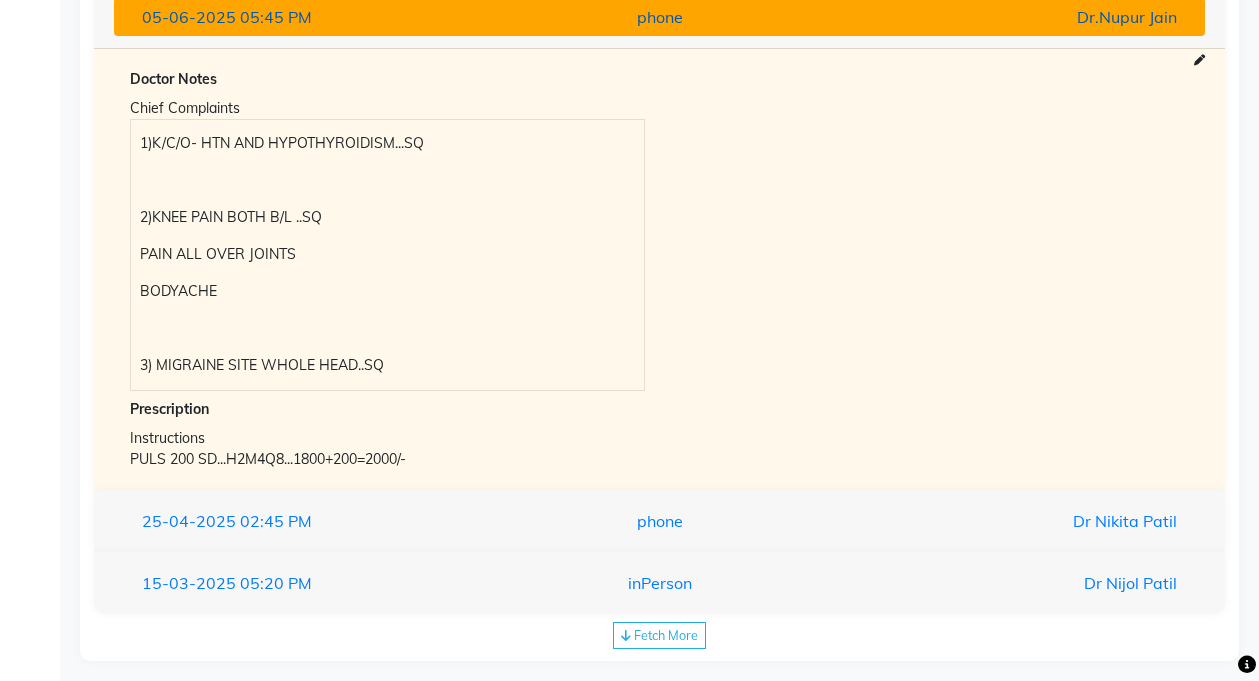 scroll, scrollTop: 475, scrollLeft: 0, axis: vertical 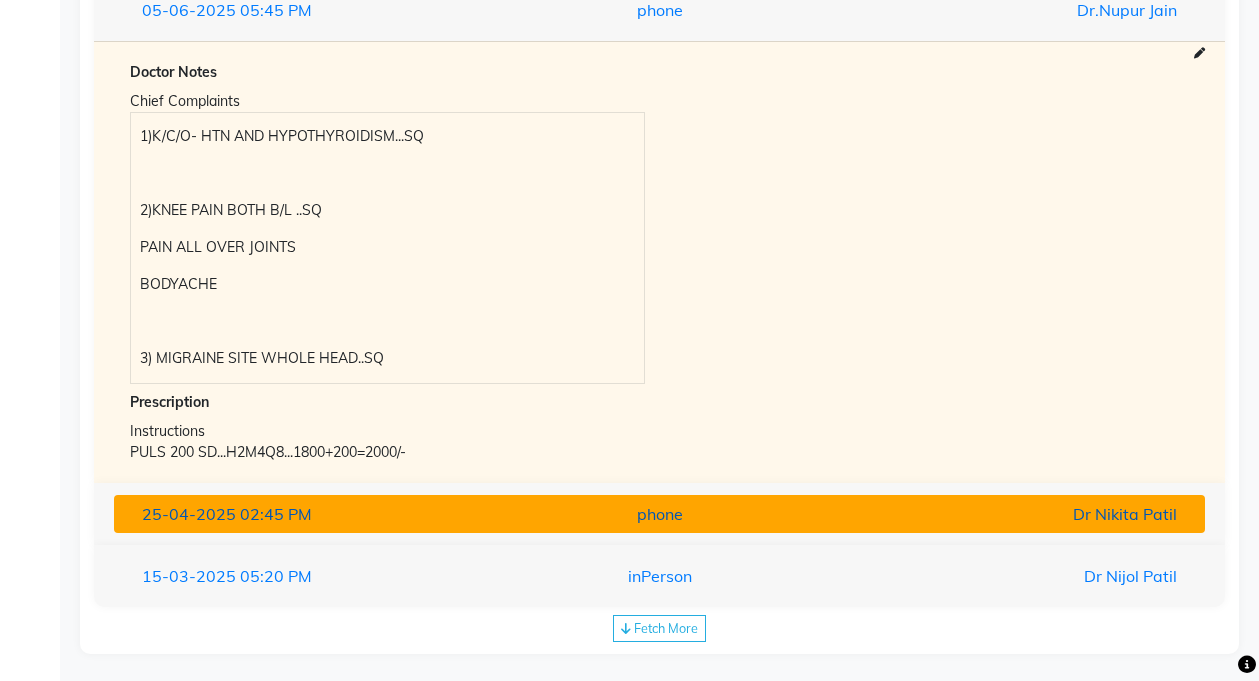 click on "[DATE] [TIME] phone Dr [FIRST] [LAST]" at bounding box center [659, 514] 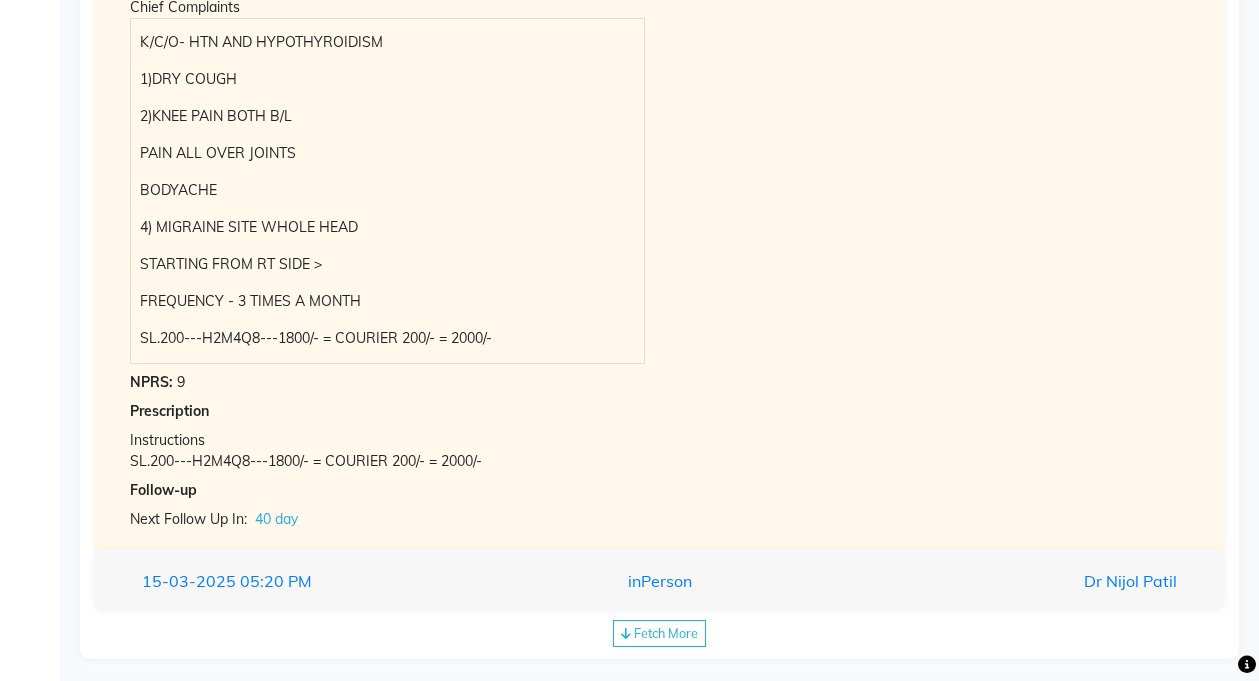 scroll, scrollTop: 649, scrollLeft: 0, axis: vertical 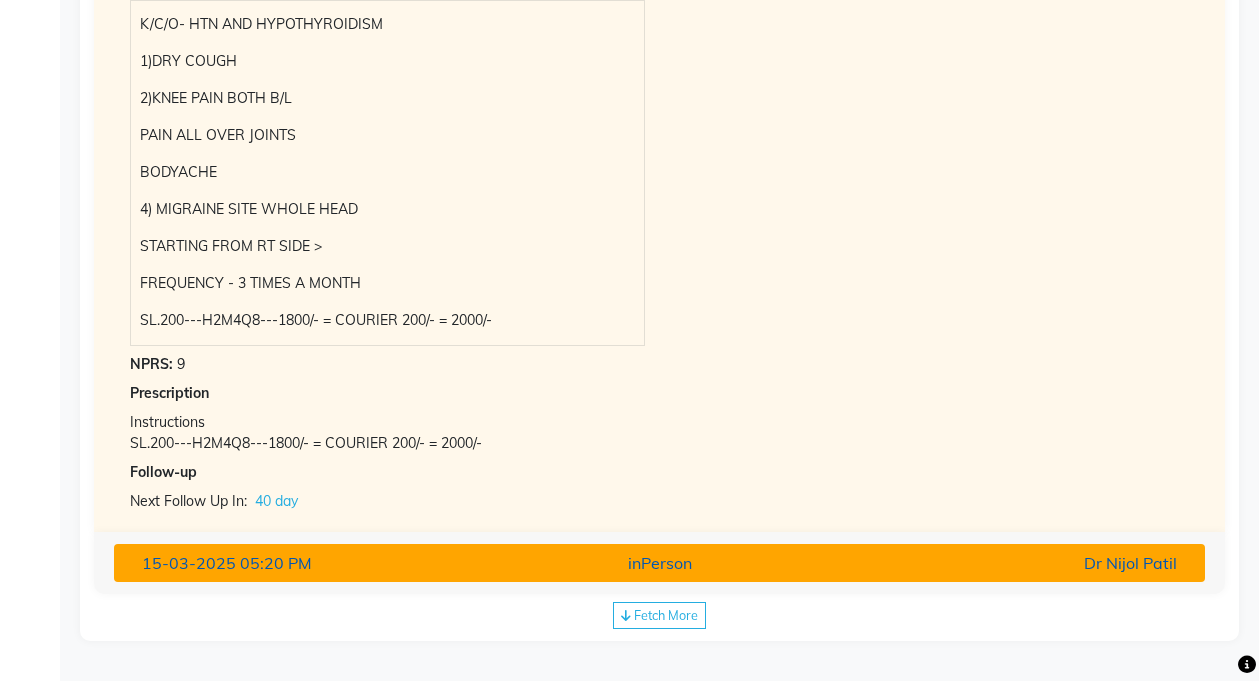 click on "inPerson" at bounding box center (659, 563) 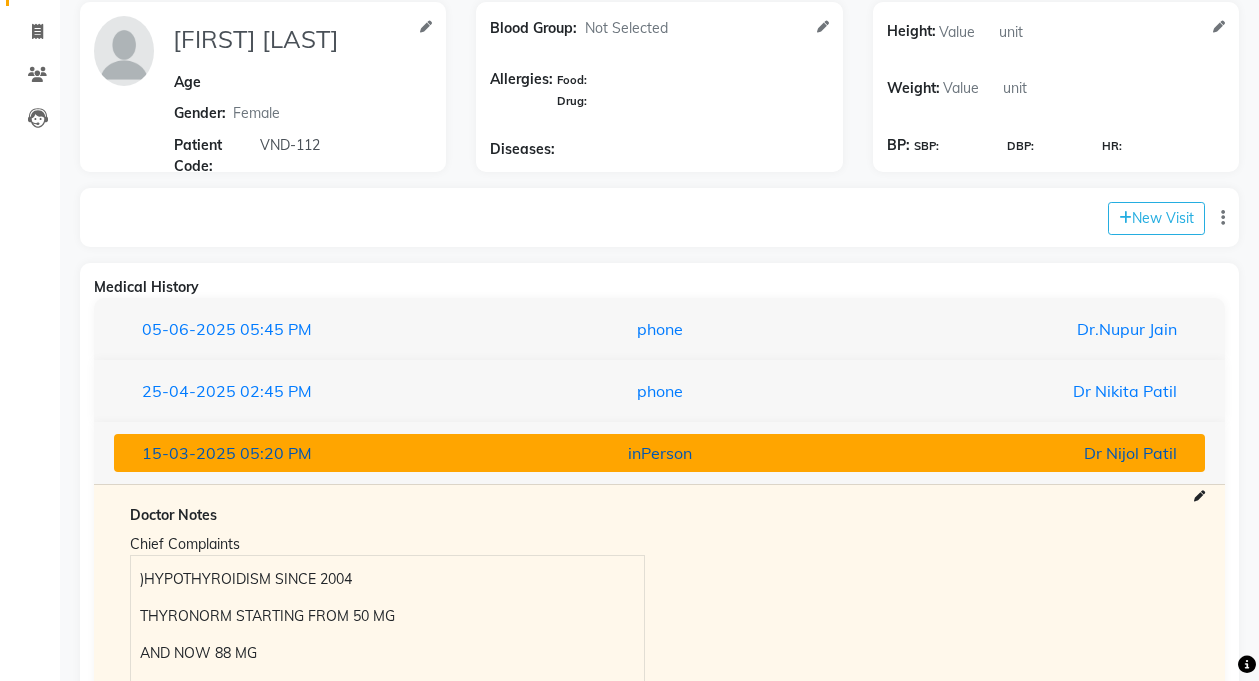scroll, scrollTop: 114, scrollLeft: 0, axis: vertical 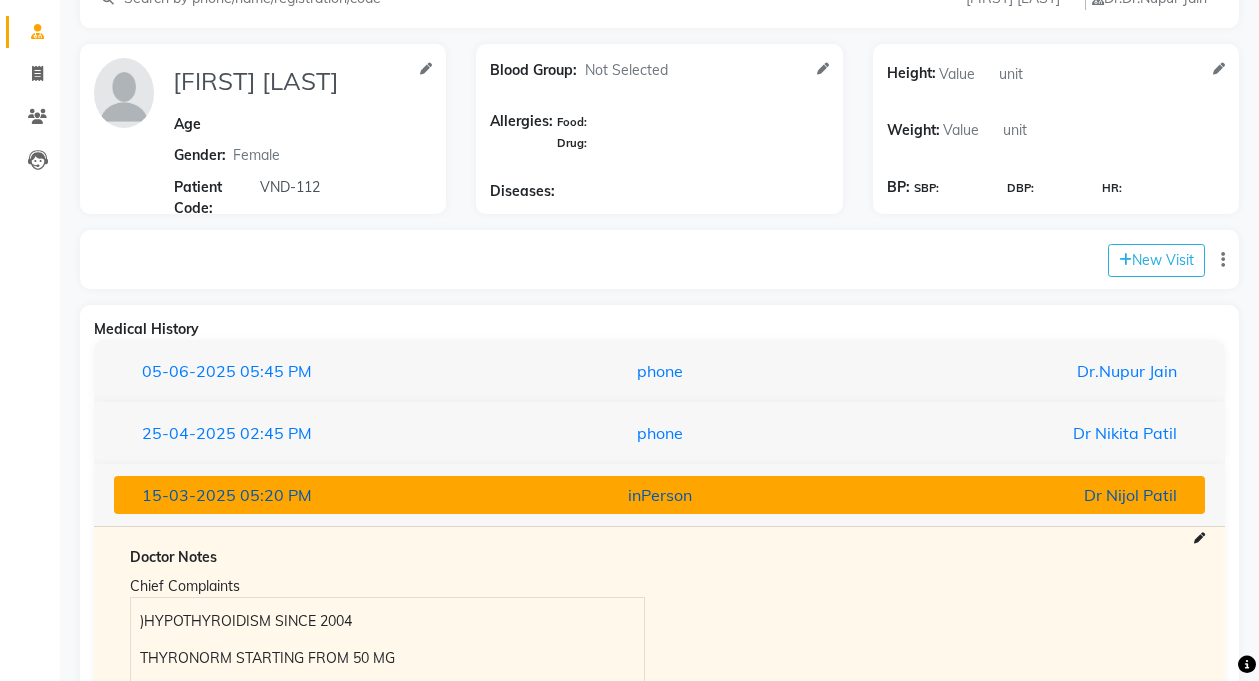 click on "[DATE] [TIME]" at bounding box center [304, 495] 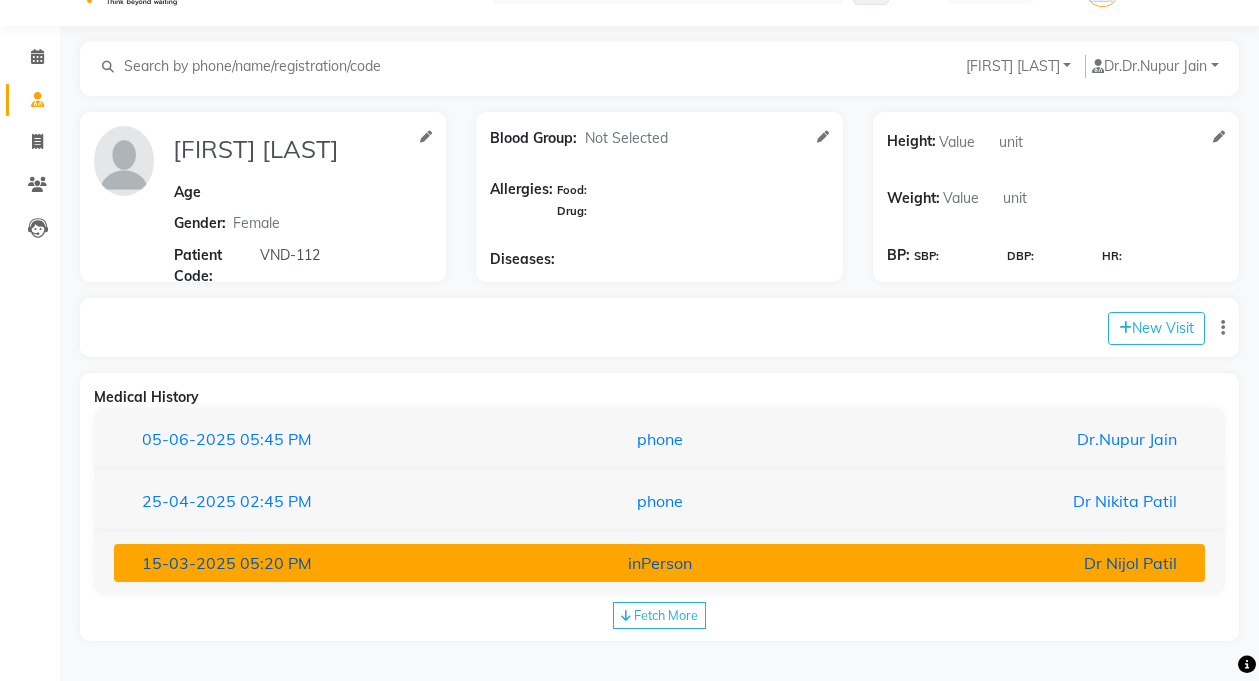 scroll, scrollTop: 46, scrollLeft: 0, axis: vertical 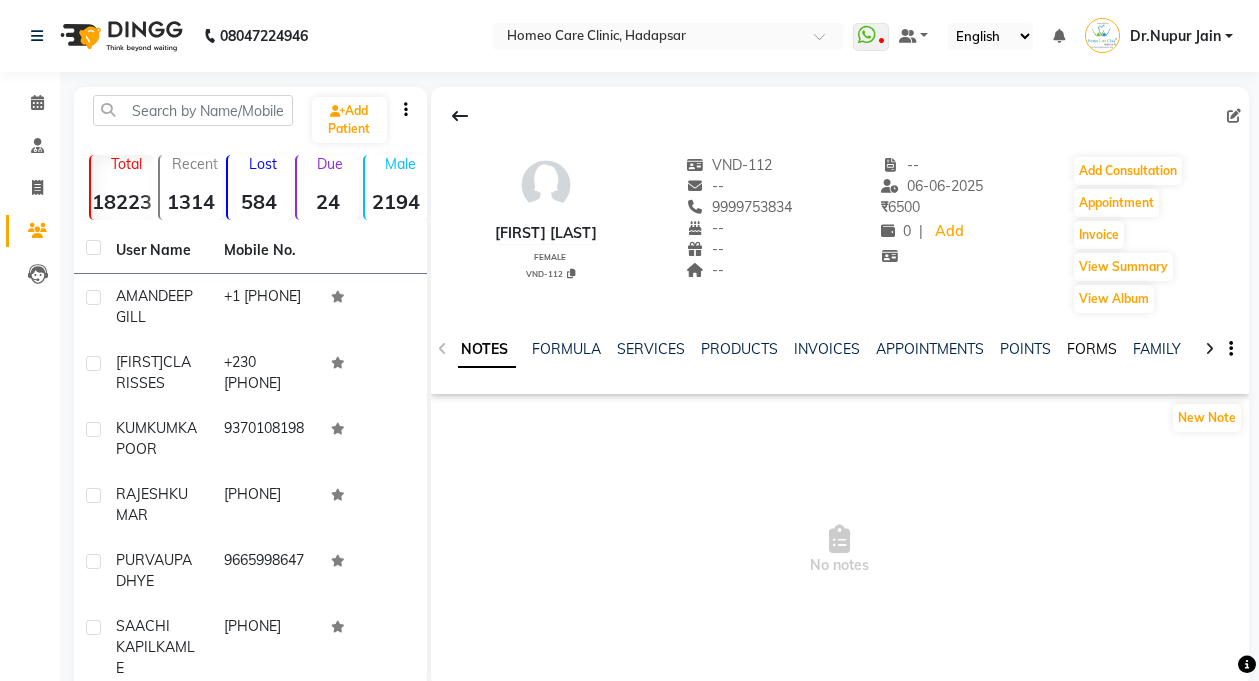 click on "FORMS" 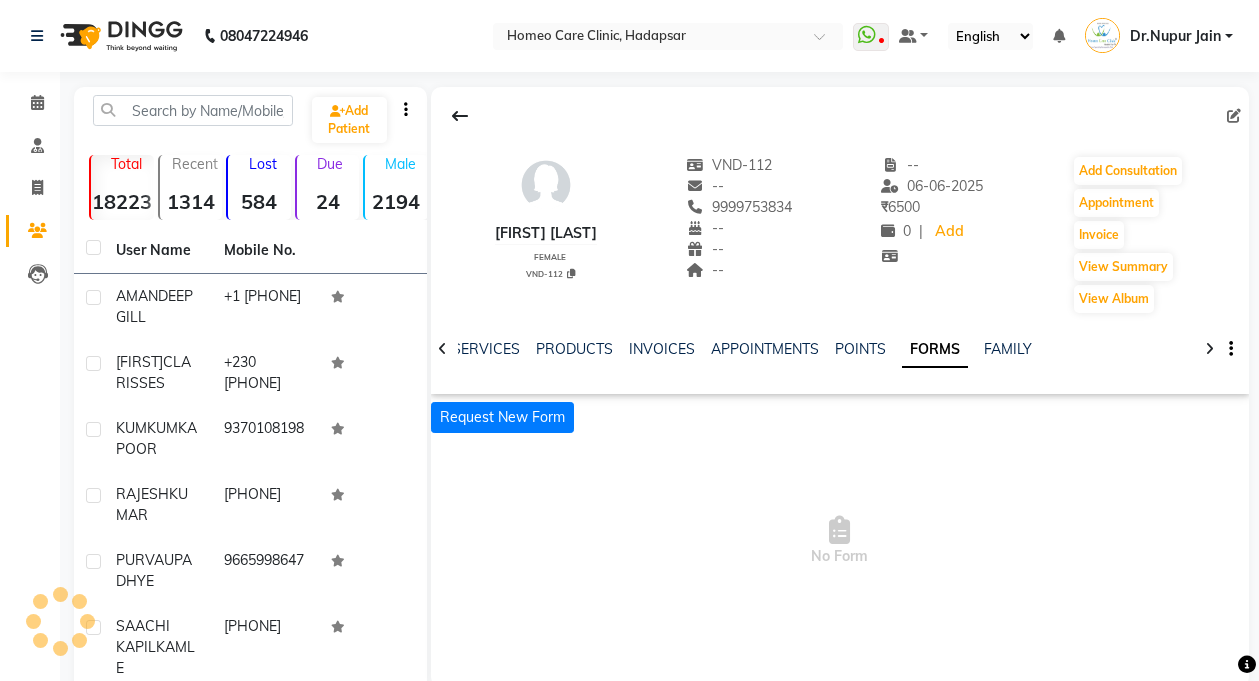 scroll, scrollTop: 0, scrollLeft: 0, axis: both 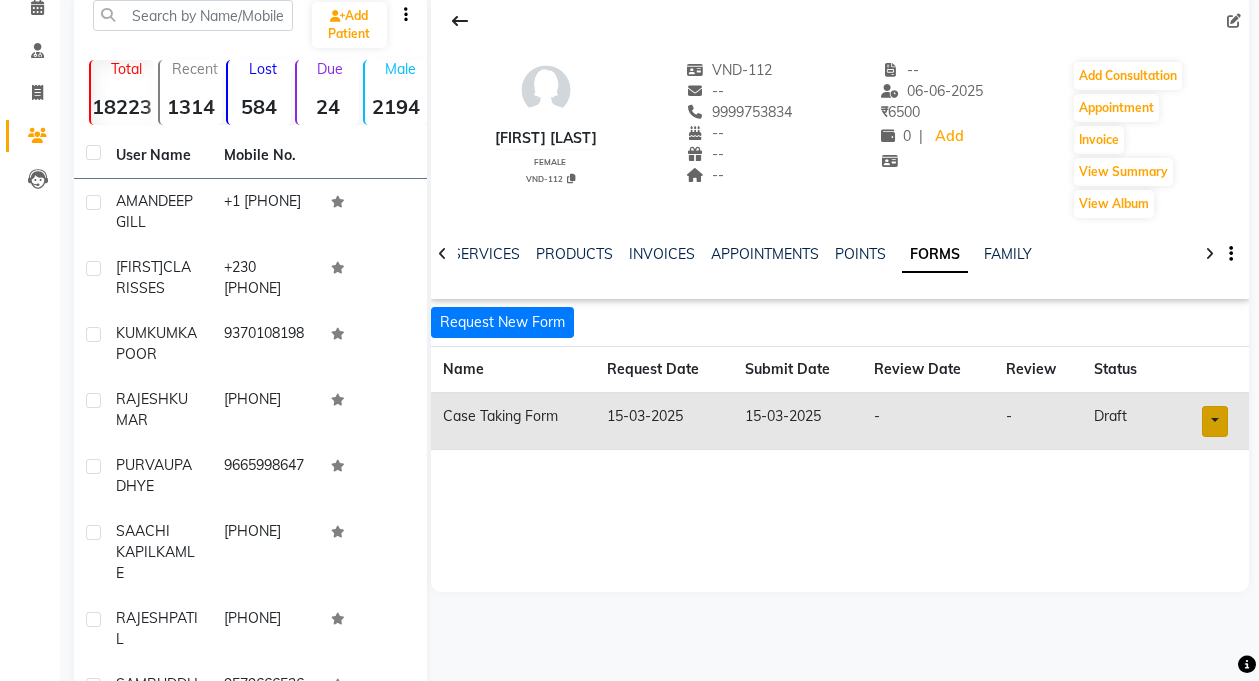 click at bounding box center (1215, 421) 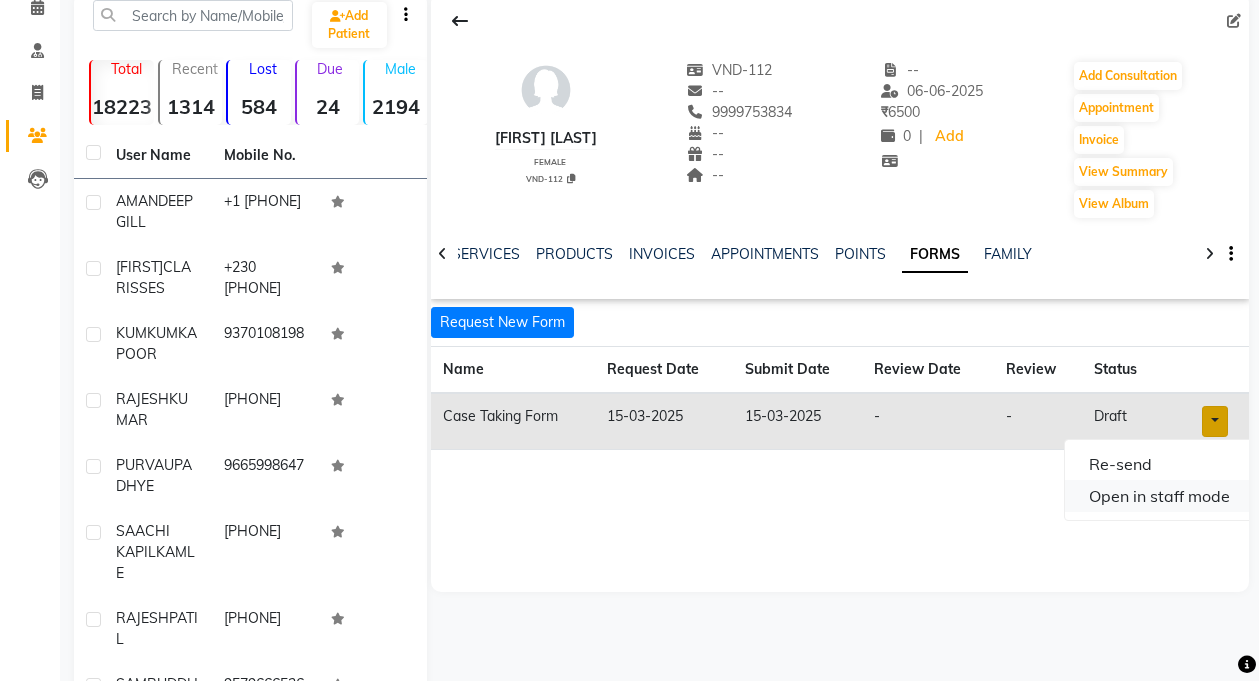 click on "Open in staff mode" 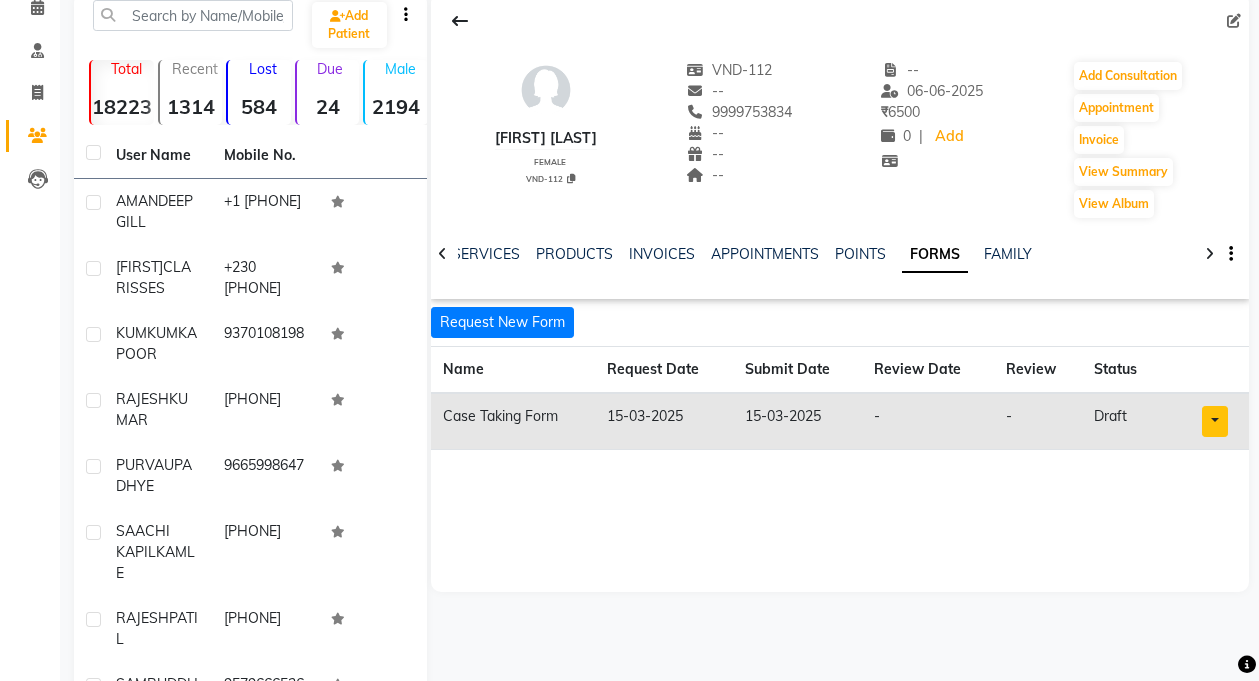 scroll, scrollTop: 0, scrollLeft: 0, axis: both 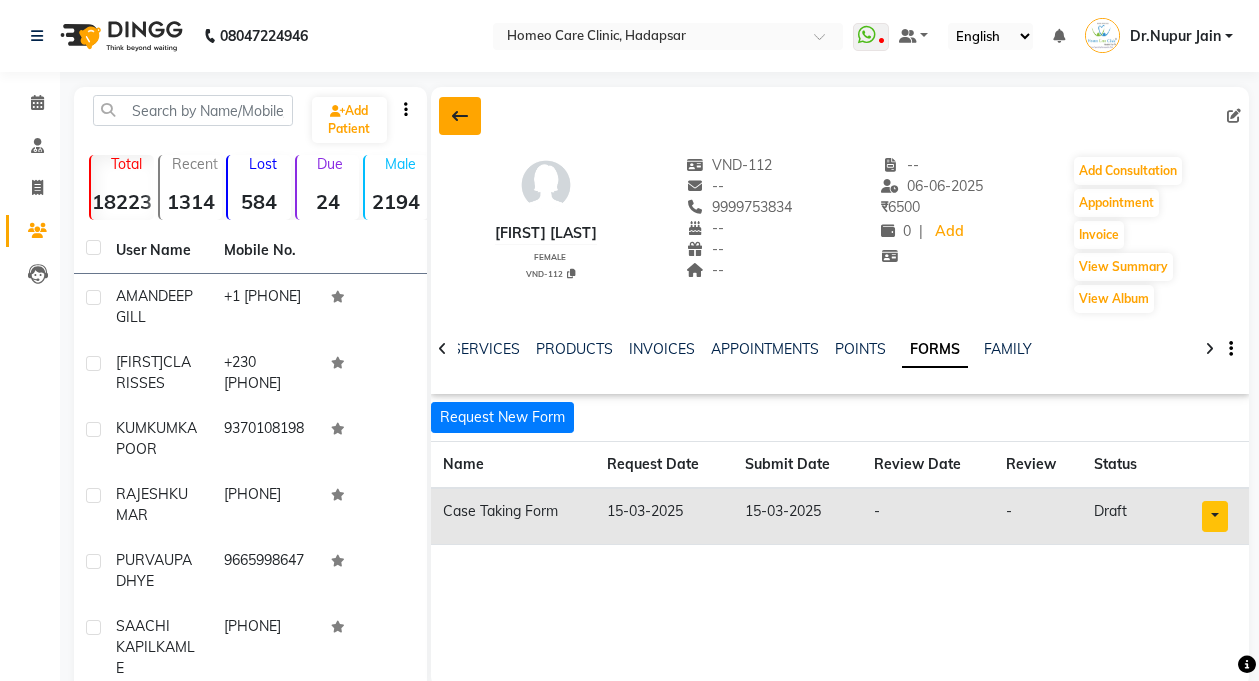 click 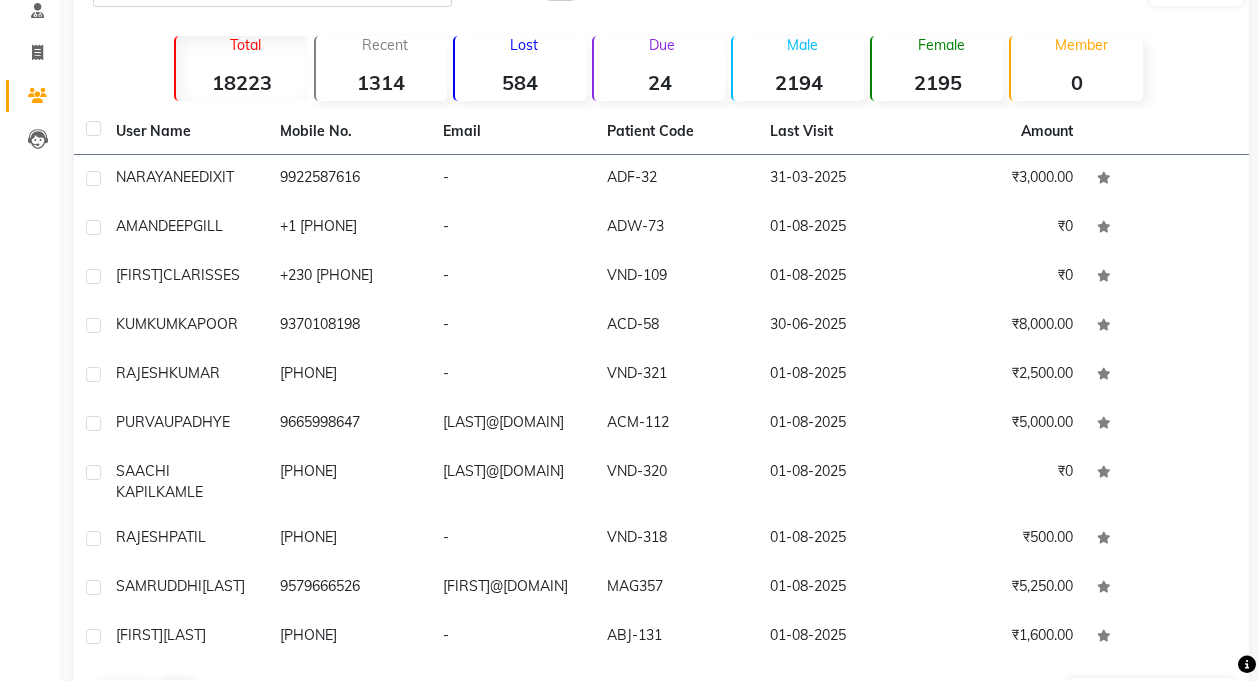 scroll, scrollTop: 0, scrollLeft: 0, axis: both 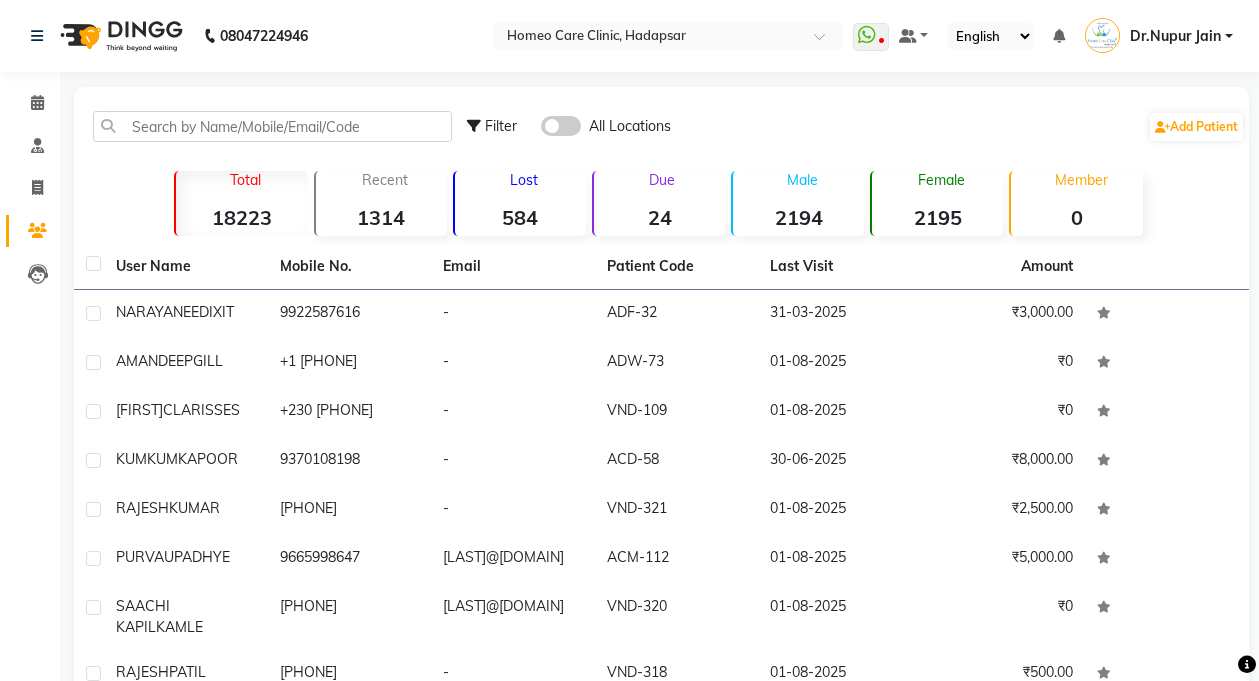 drag, startPoint x: 478, startPoint y: 111, endPoint x: 966, endPoint y: 36, distance: 493.72968 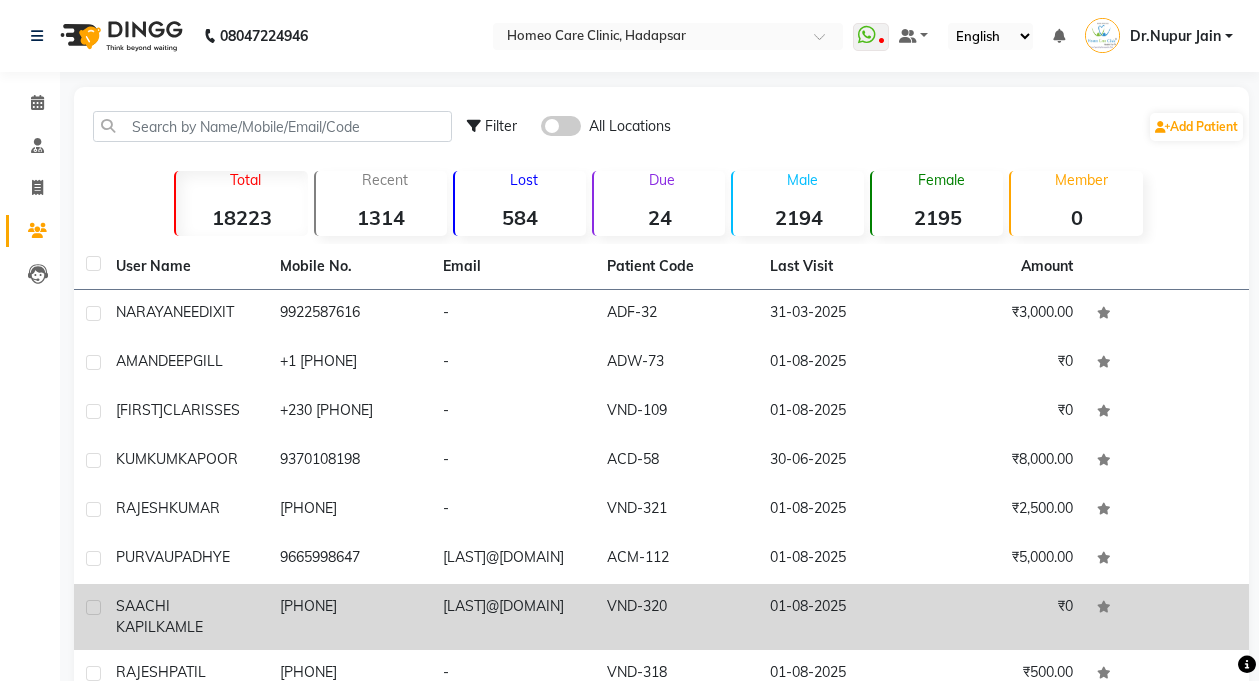 click on "[FIRST] [LAST] [LAST]" 